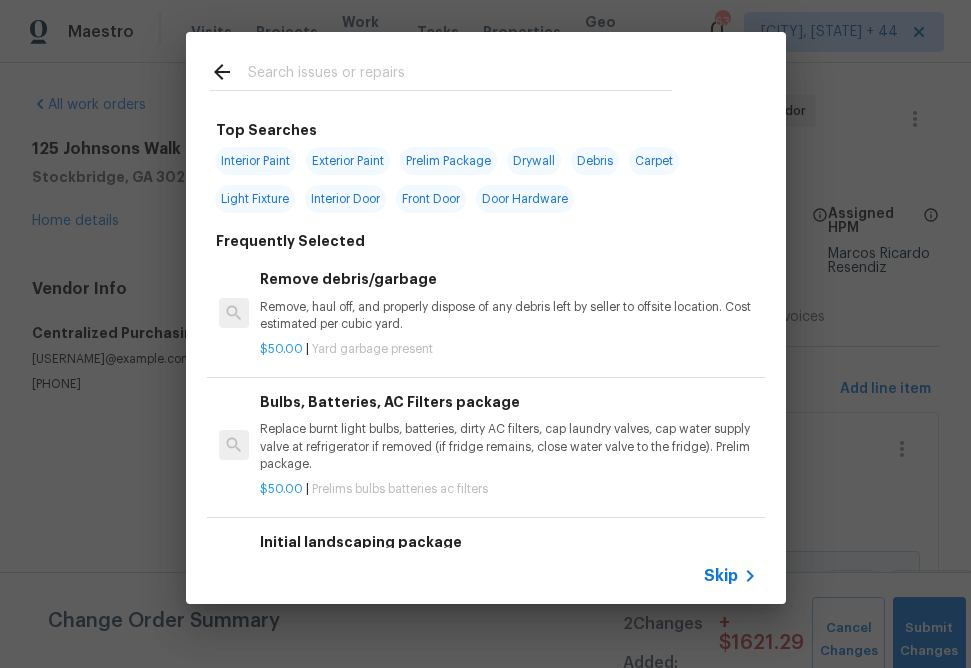 scroll, scrollTop: 0, scrollLeft: 0, axis: both 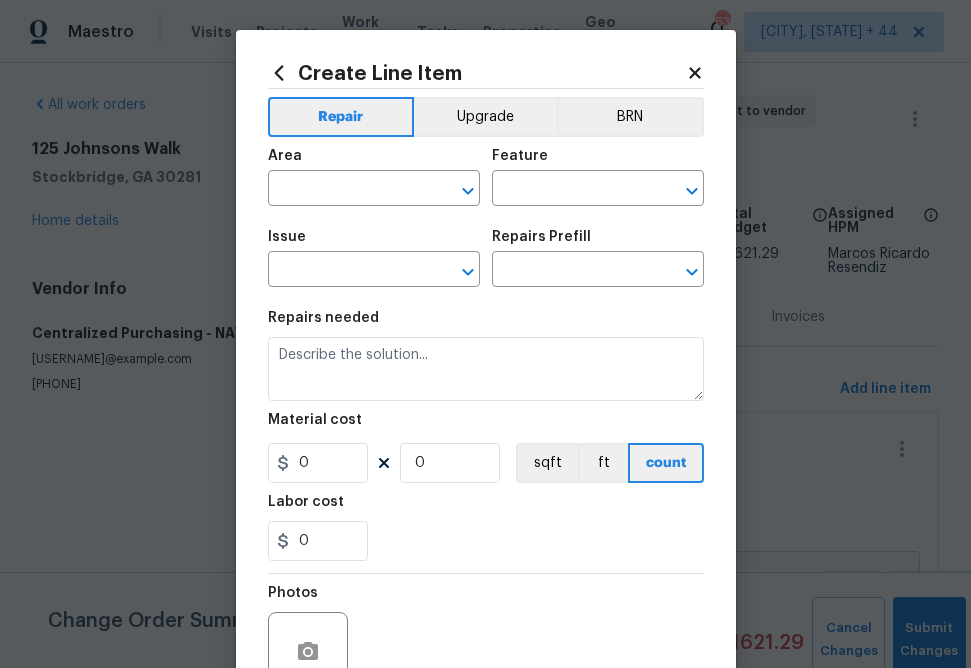 click 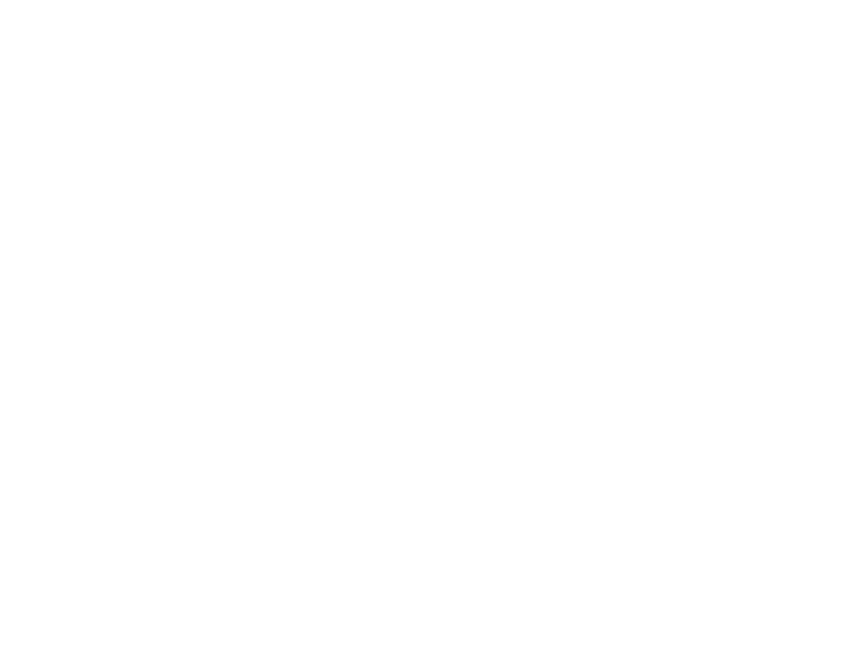 scroll, scrollTop: 0, scrollLeft: 0, axis: both 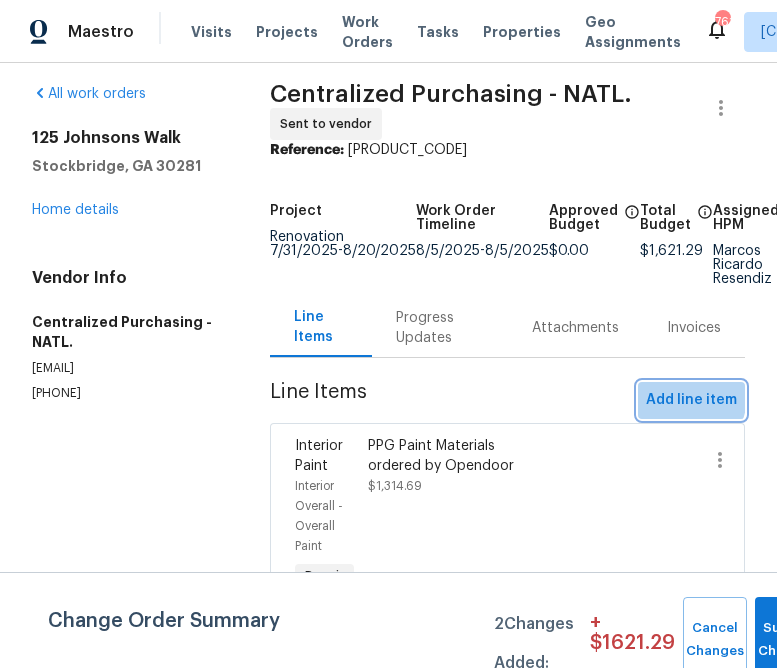 click on "Add line item" at bounding box center [691, 400] 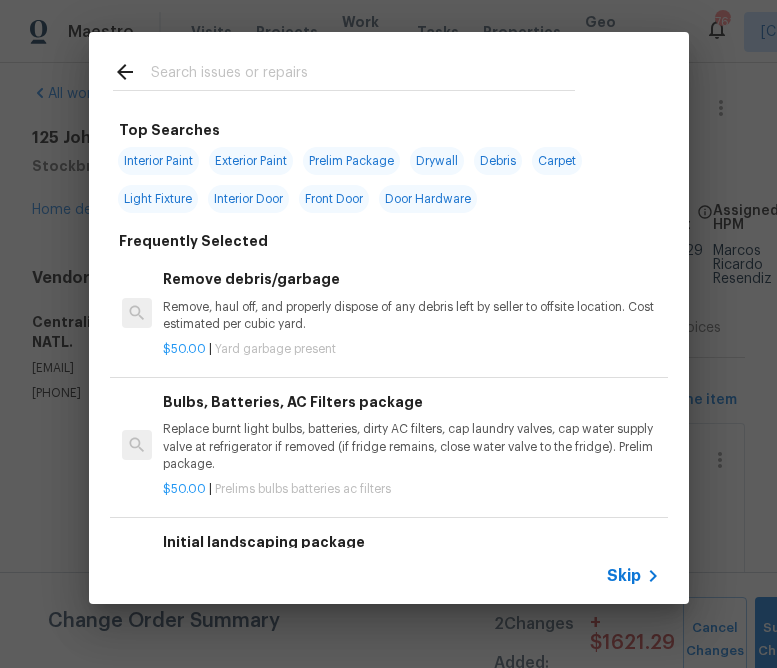 click on "Skip" at bounding box center [624, 576] 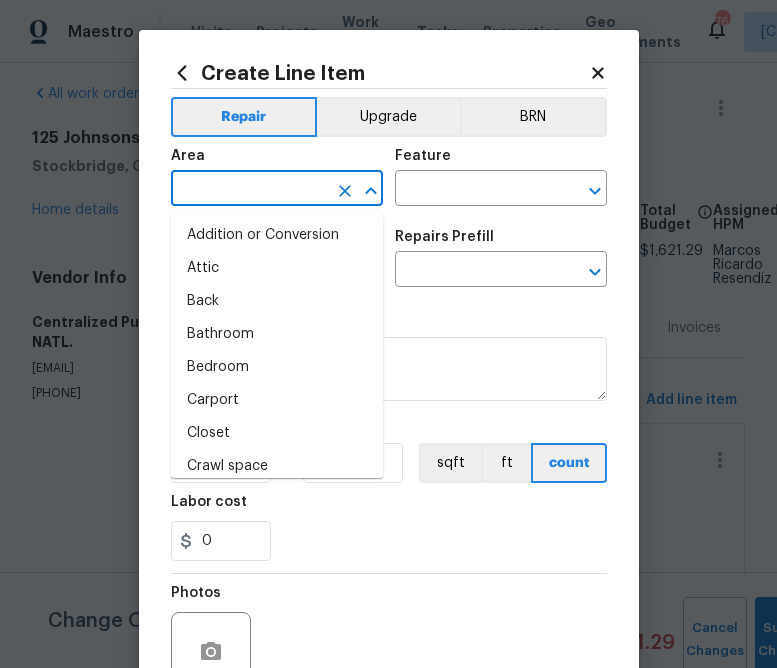 click at bounding box center (249, 190) 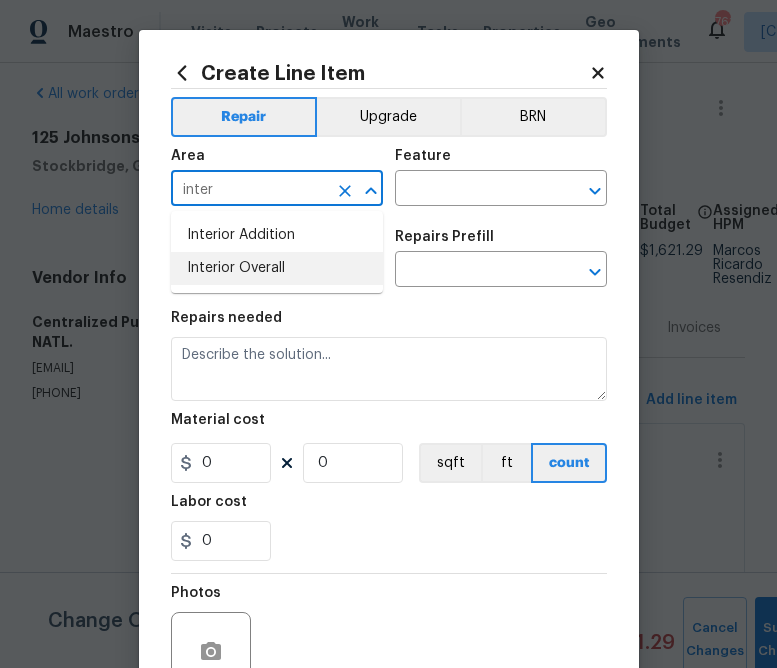 click on "Interior Overall" at bounding box center [277, 268] 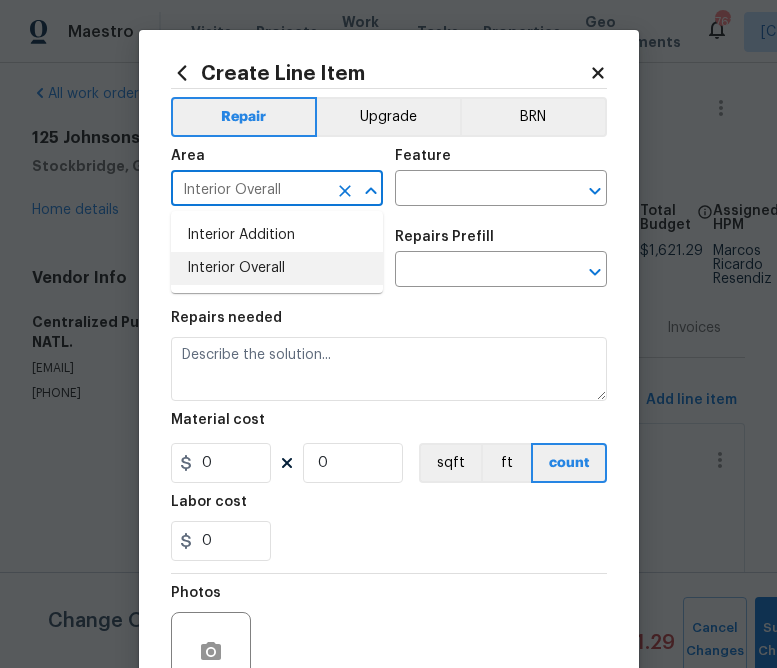 type on "Interior Overall" 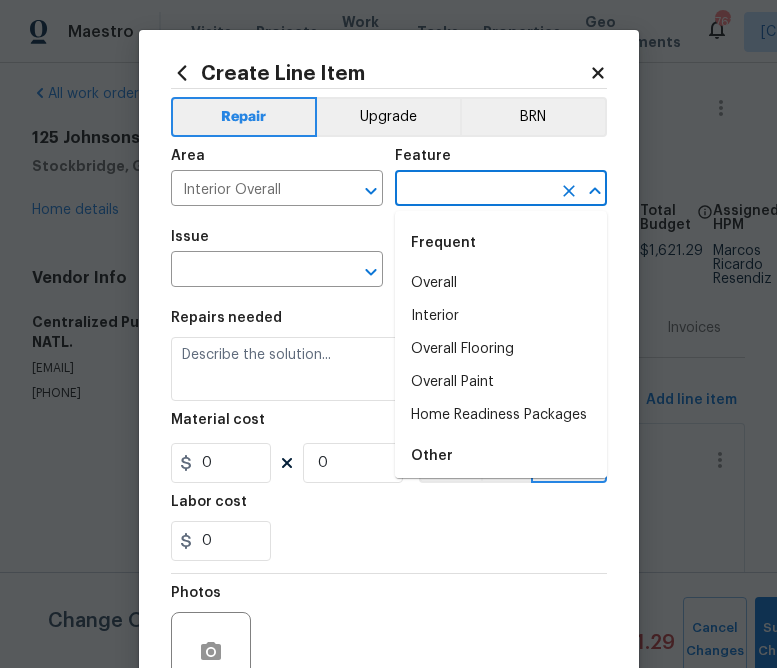 type on "p" 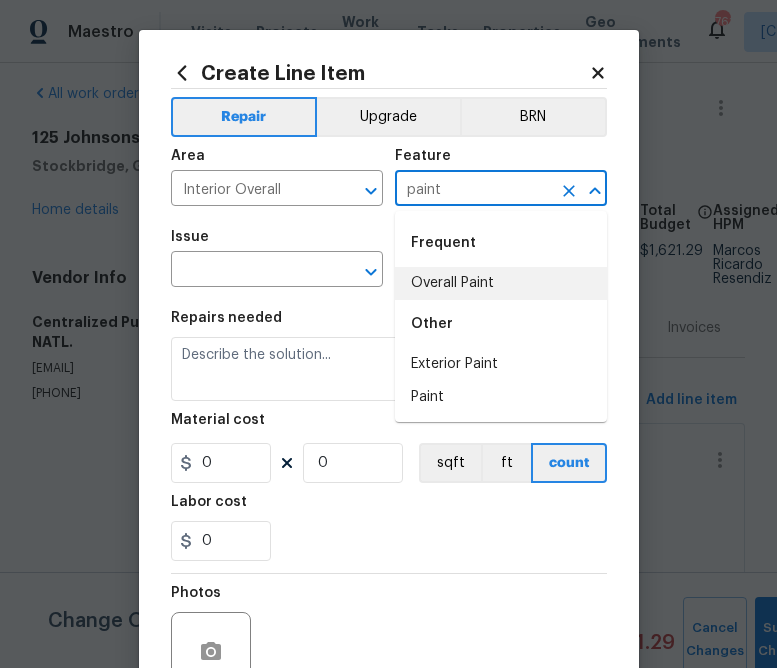 click on "Overall Paint" at bounding box center (501, 283) 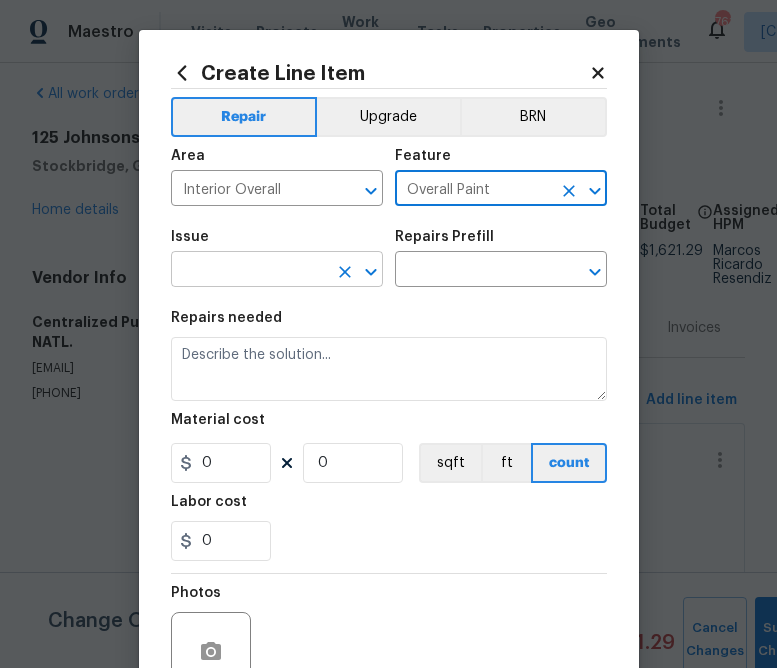 type on "Overall Paint" 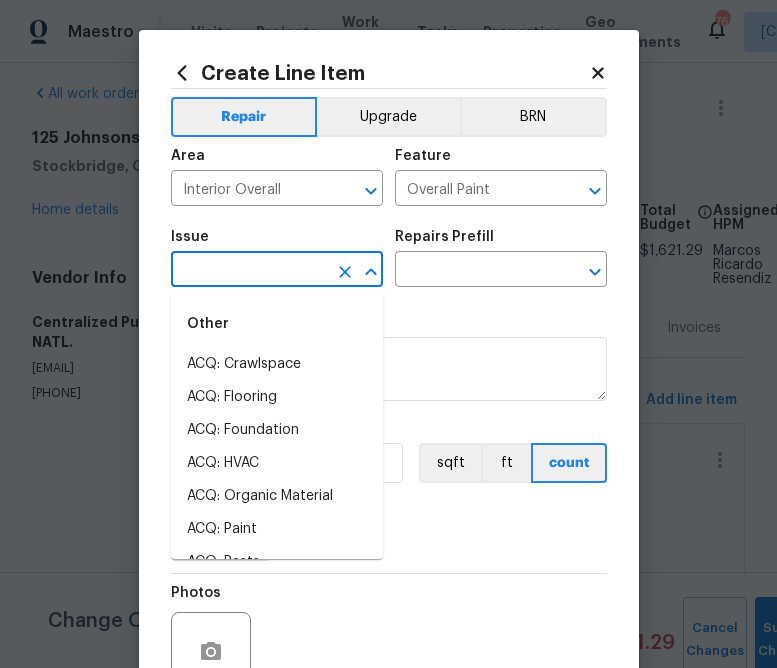 click at bounding box center [249, 271] 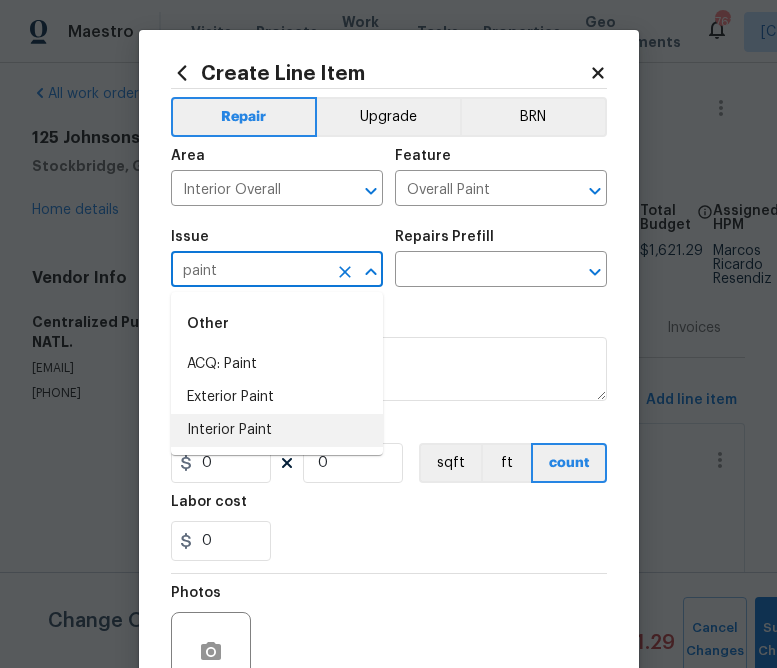 click on "Interior Paint" at bounding box center (277, 430) 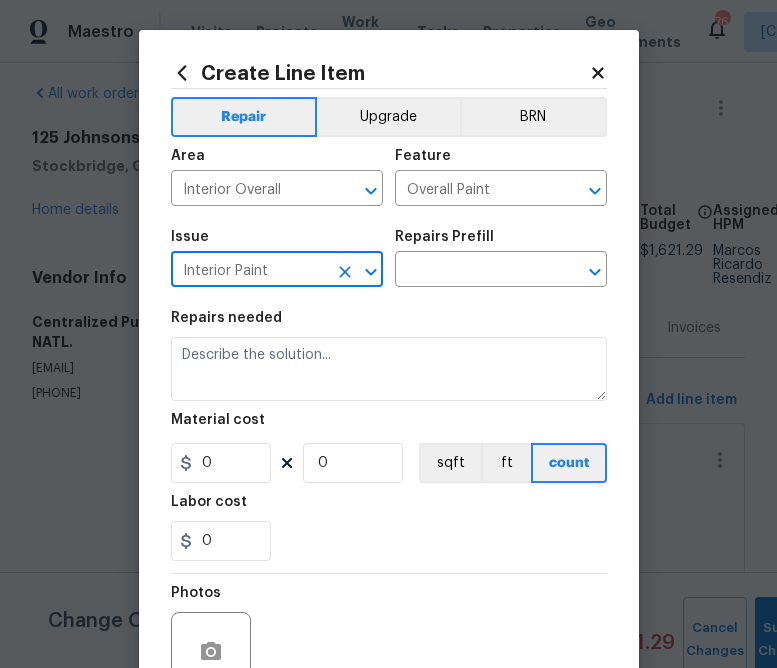 type on "Interior Paint" 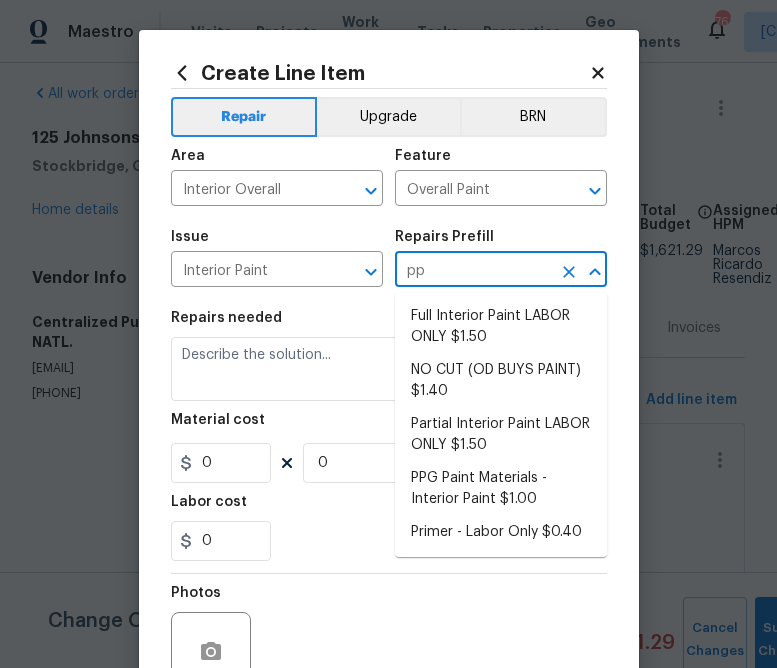 type on "ppg" 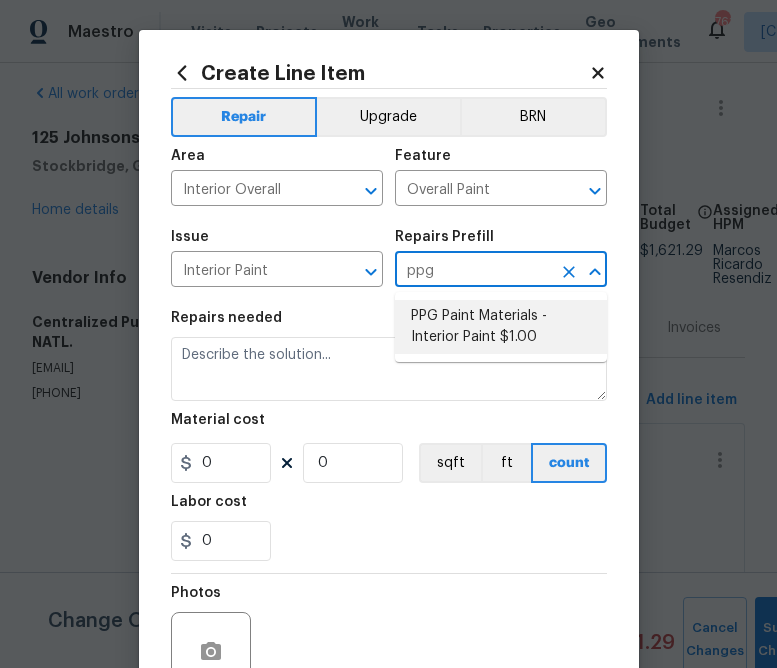 click on "PPG Paint Materials - Interior Paint $1.00" at bounding box center (501, 327) 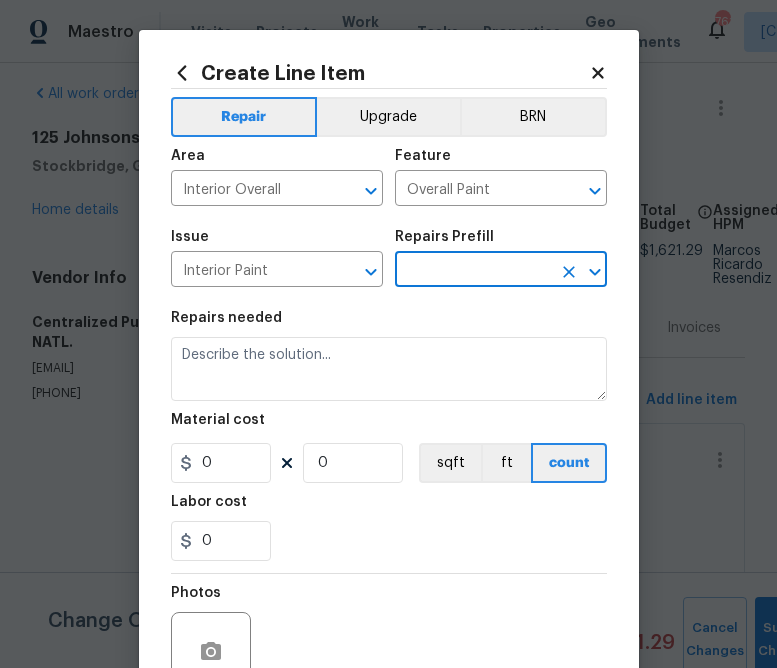 type on "PPG Paint Materials - Interior Paint $1.00" 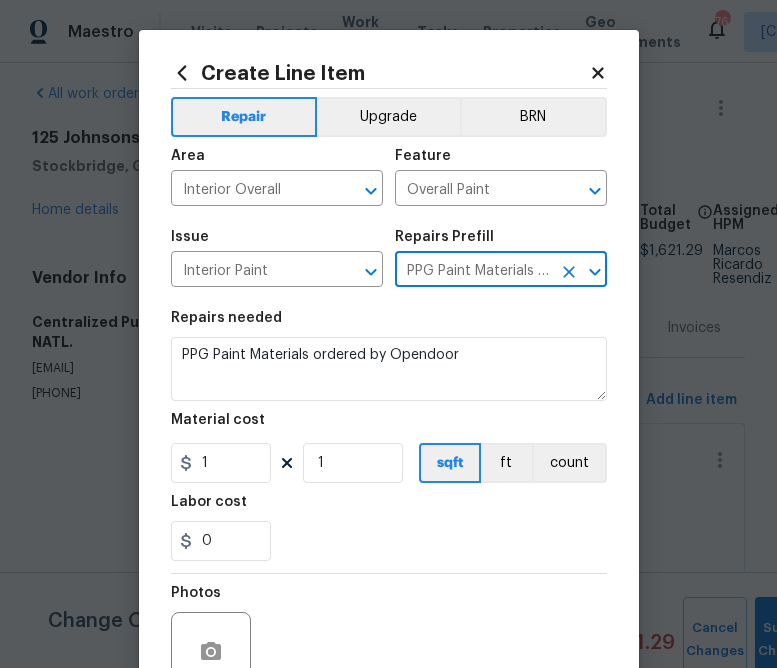 type on "PPG Paint Materials - Interior Paint $1.00" 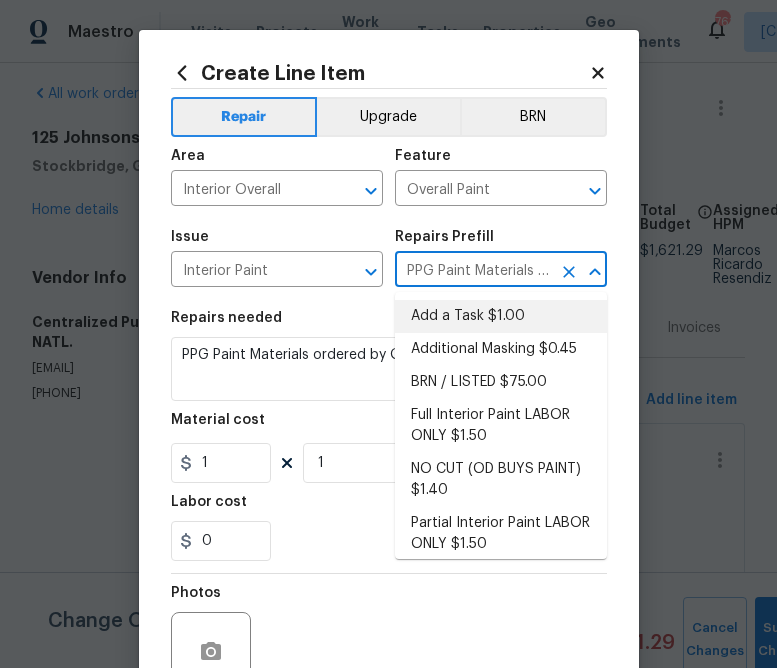 click on "Repairs needed PPG Paint Materials ordered by Opendoor Material cost 1 1 sqft ft count Labor cost 0" at bounding box center (389, 436) 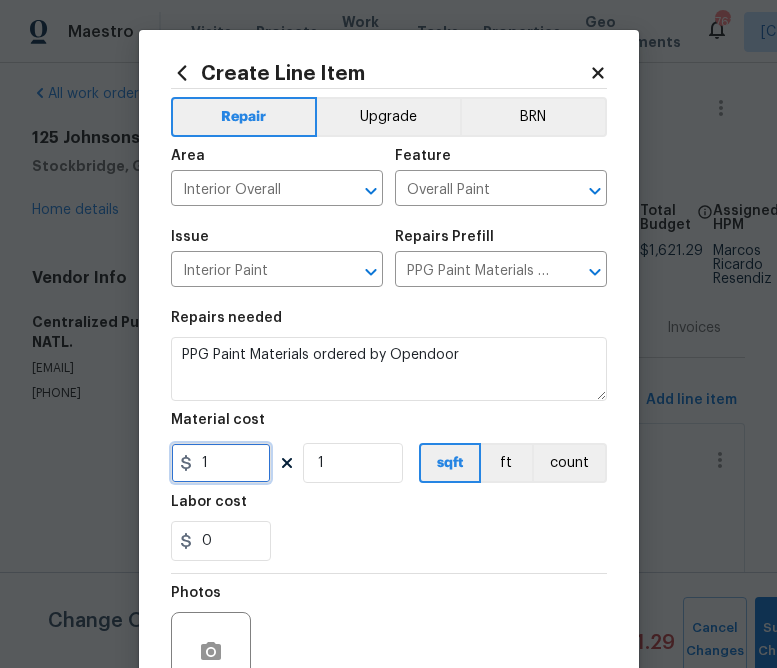 click on "1" at bounding box center [221, 463] 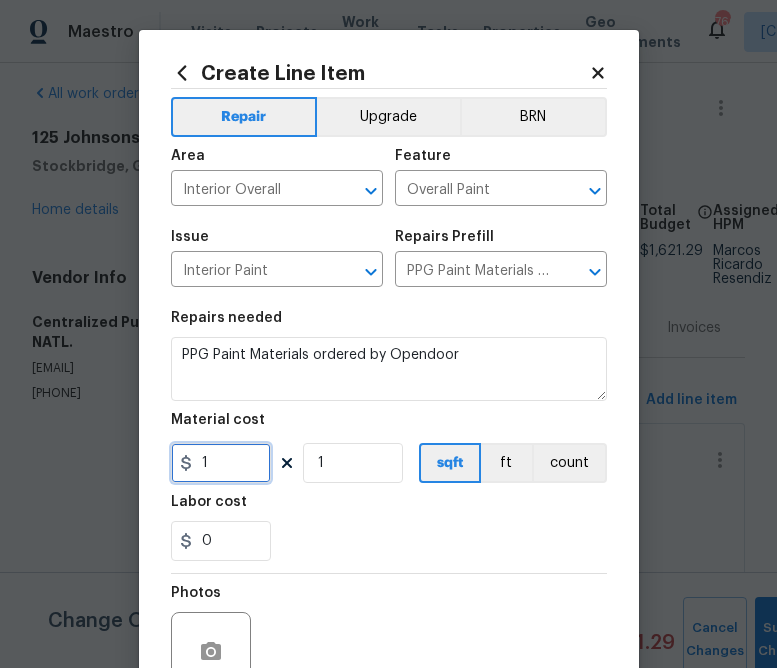 paste on "62.63" 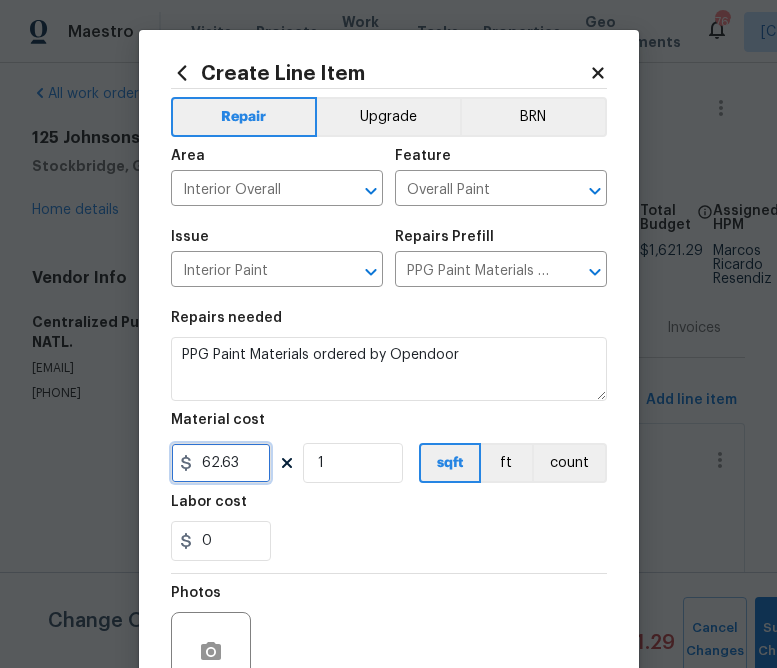 type on "62.63" 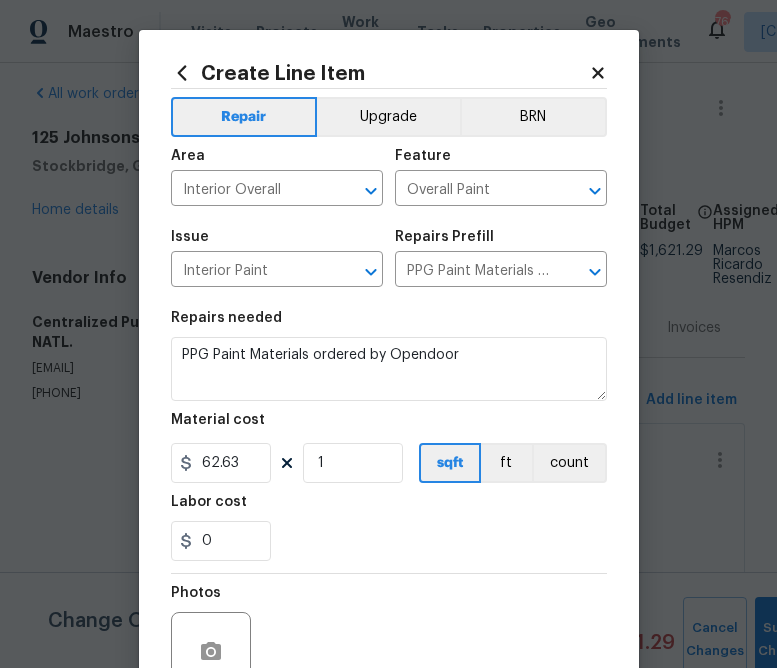 click on "Photos" at bounding box center [389, 639] 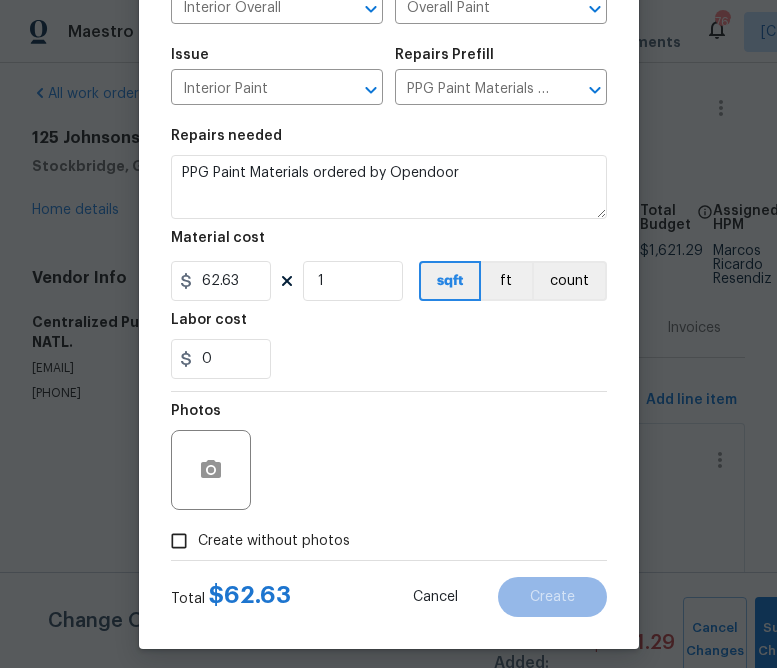 scroll, scrollTop: 194, scrollLeft: 0, axis: vertical 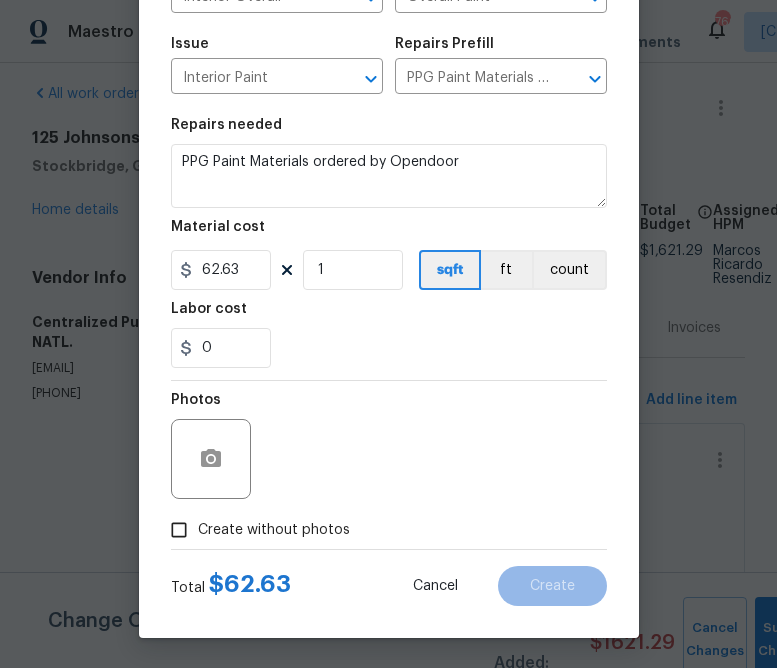 click on "Create without photos" at bounding box center [274, 530] 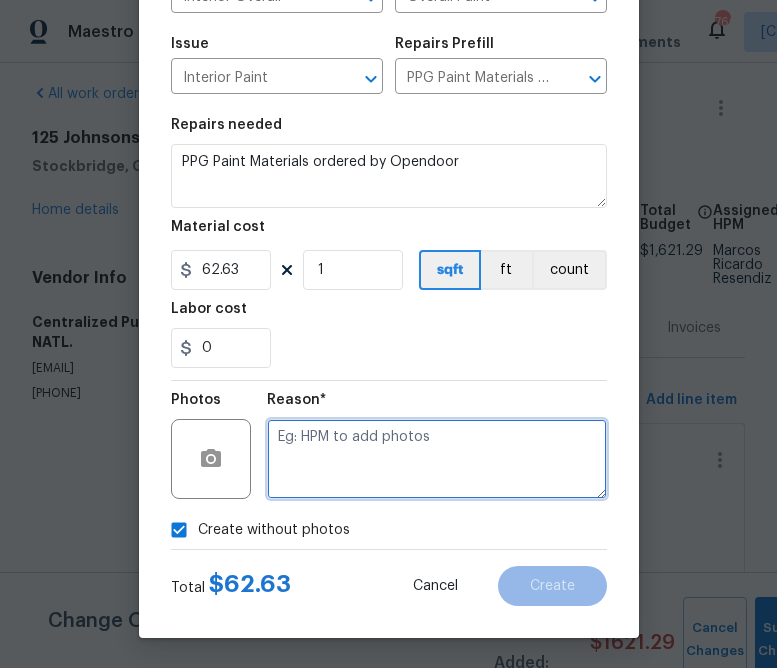 click at bounding box center [437, 459] 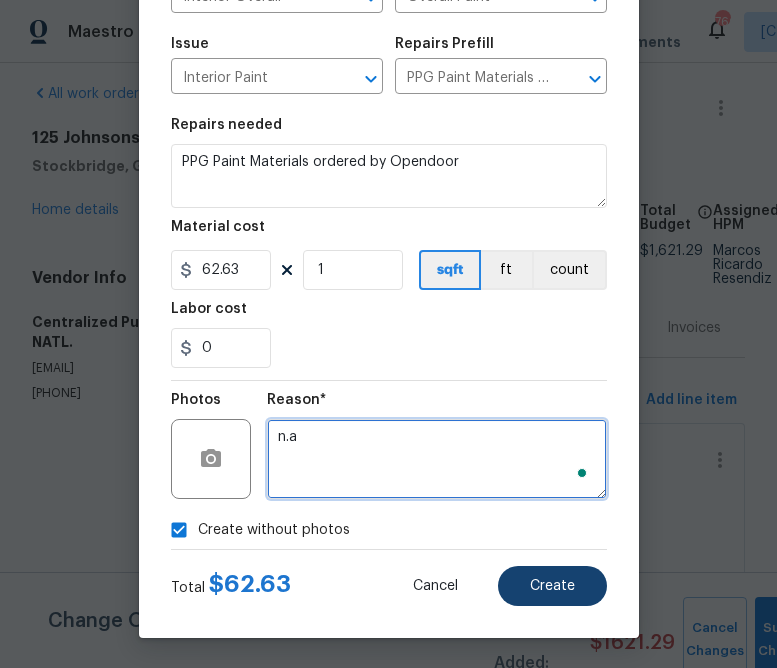 type on "n.a" 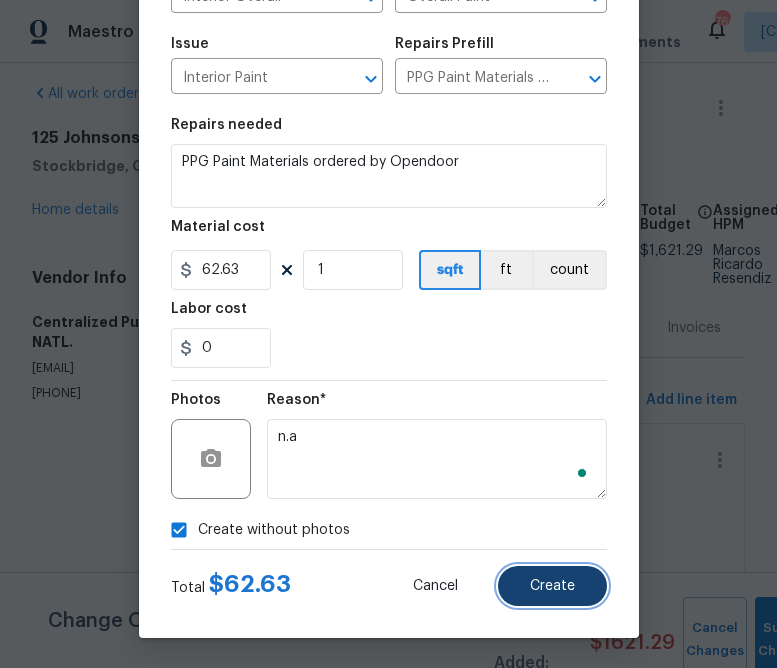 click on "Create" at bounding box center [552, 586] 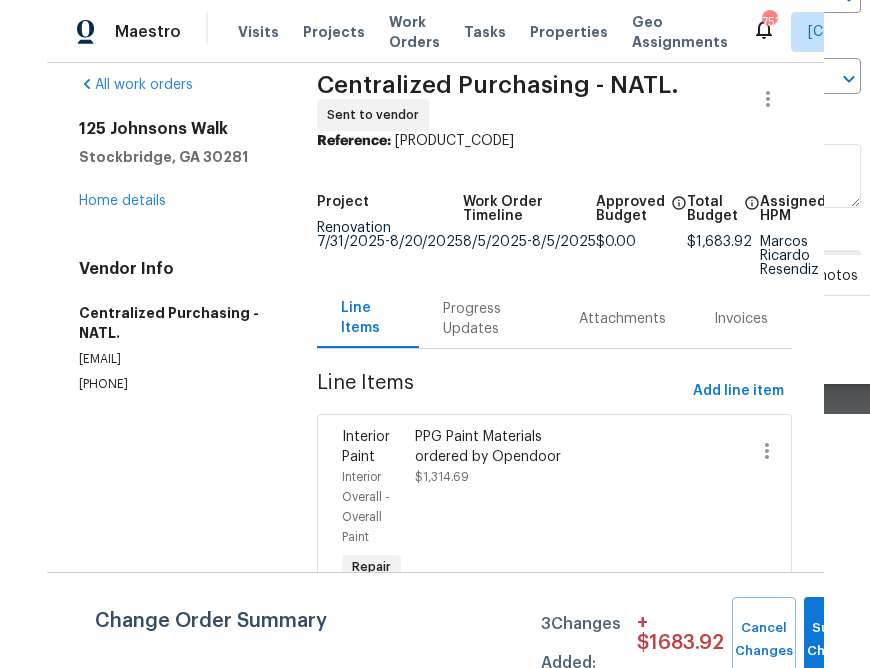 scroll, scrollTop: 0, scrollLeft: 0, axis: both 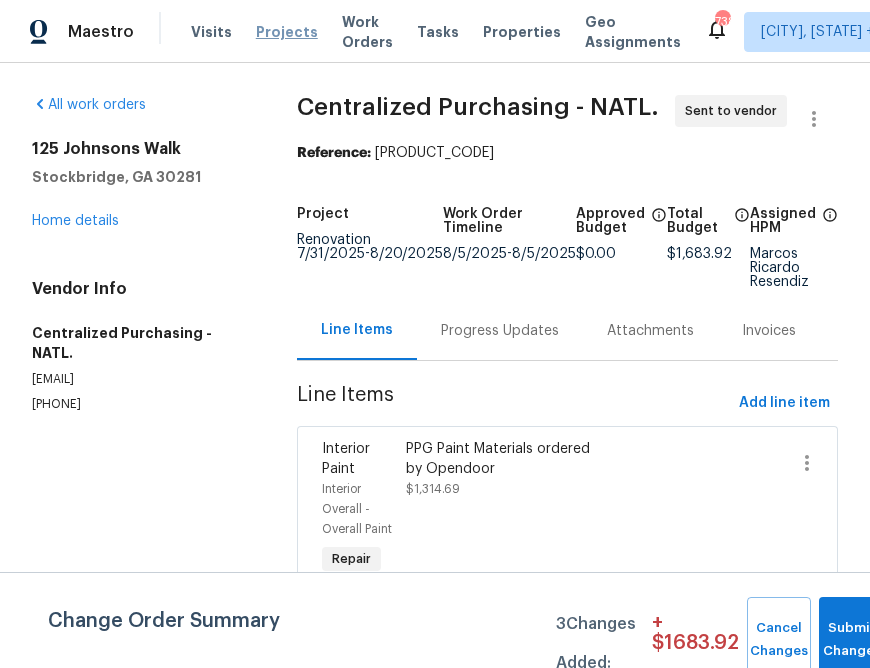 click on "Projects" at bounding box center (287, 32) 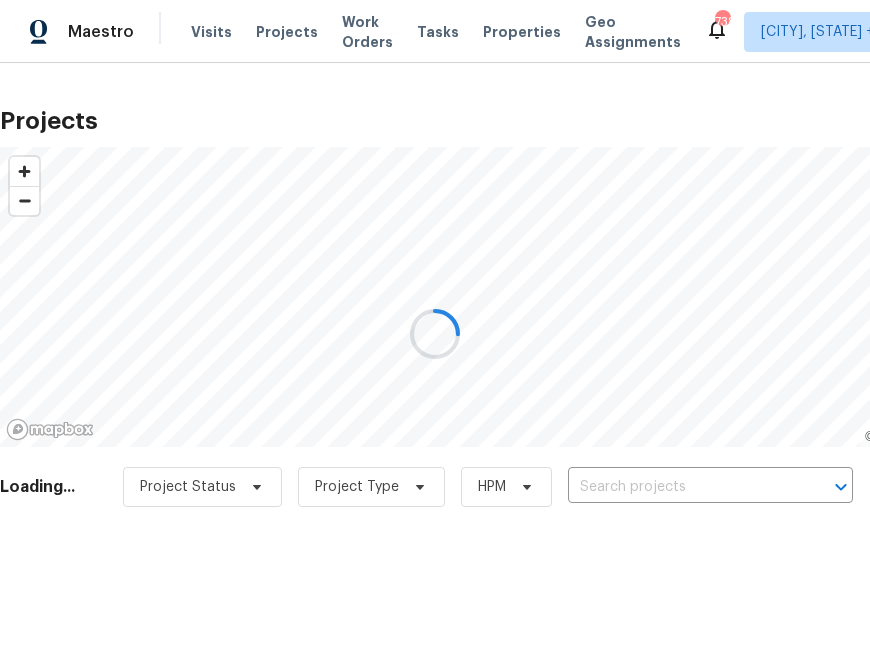 click at bounding box center (435, 334) 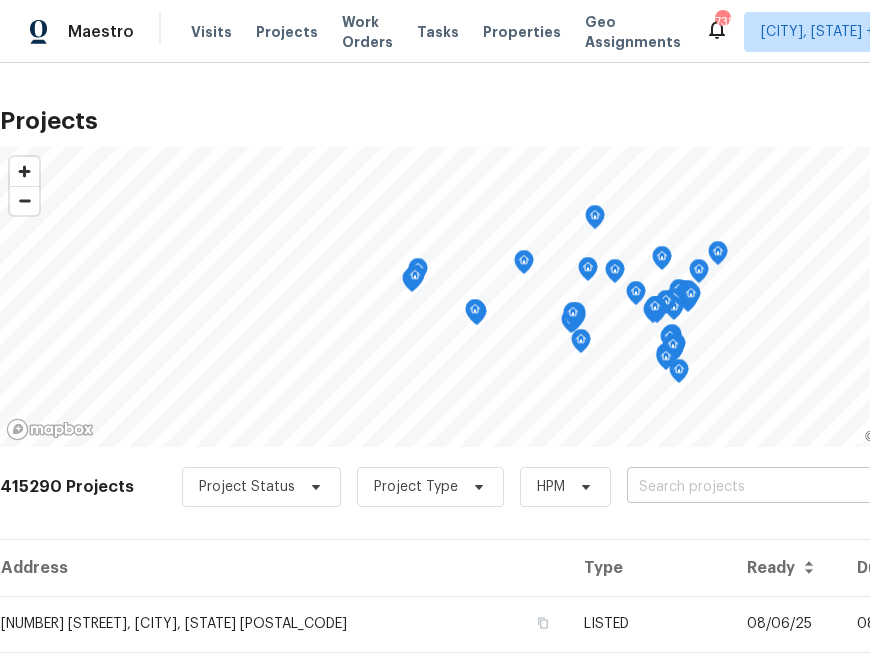 click at bounding box center (741, 487) 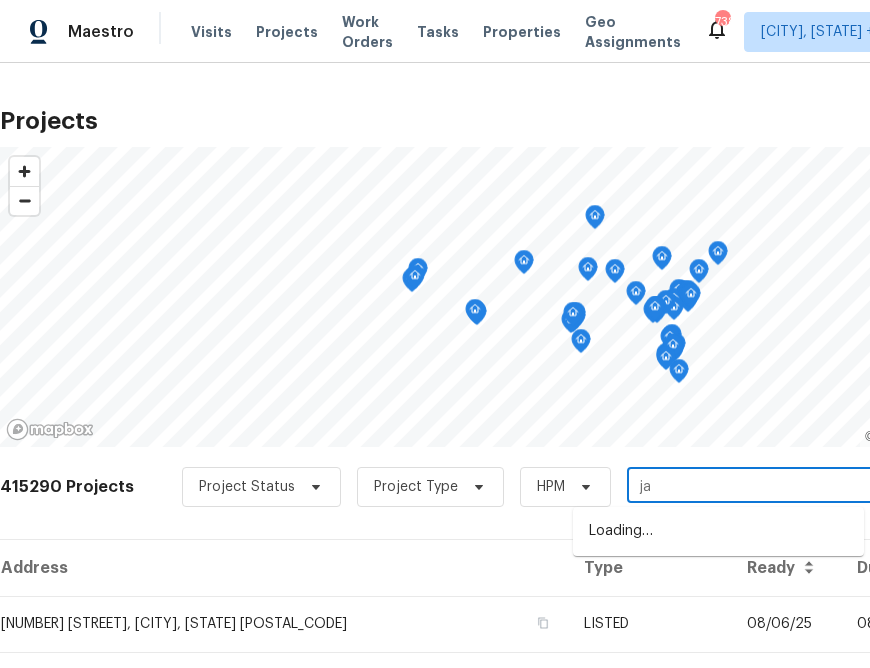 type on "j" 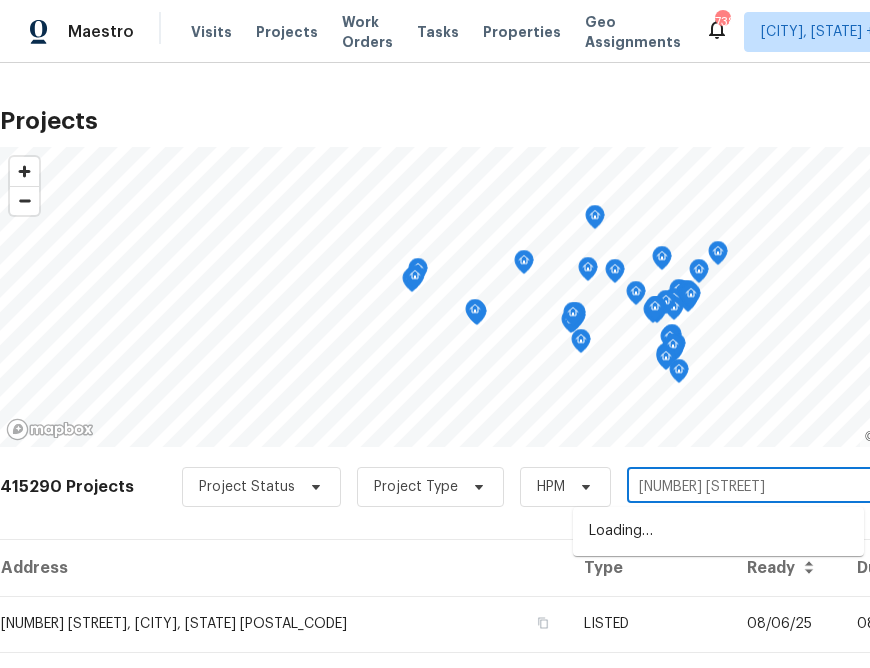 type on "[NUMBER] [STREET]" 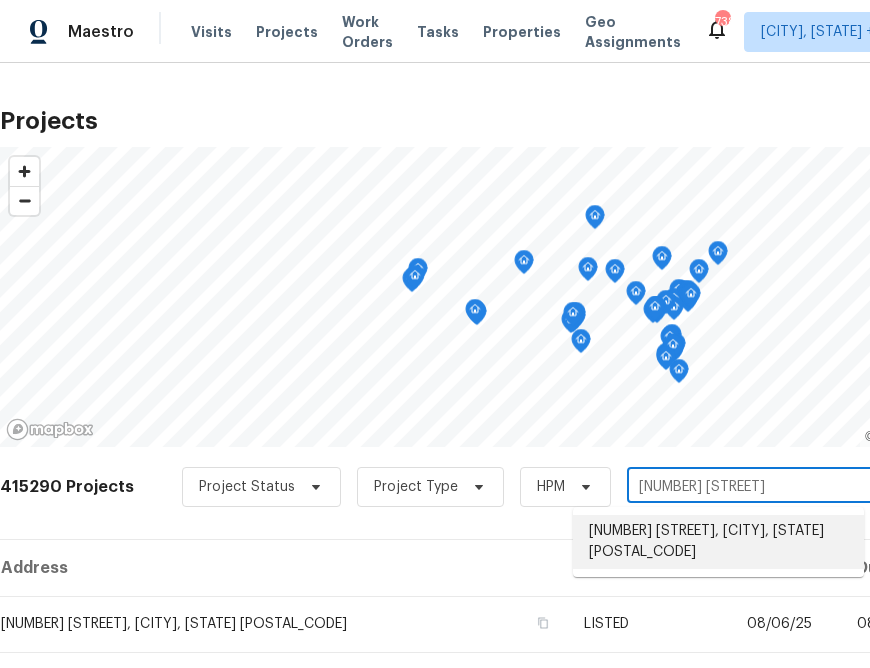 click on "[NUMBER] [STREET], [CITY], [STATE] [POSTAL_CODE]" at bounding box center [718, 542] 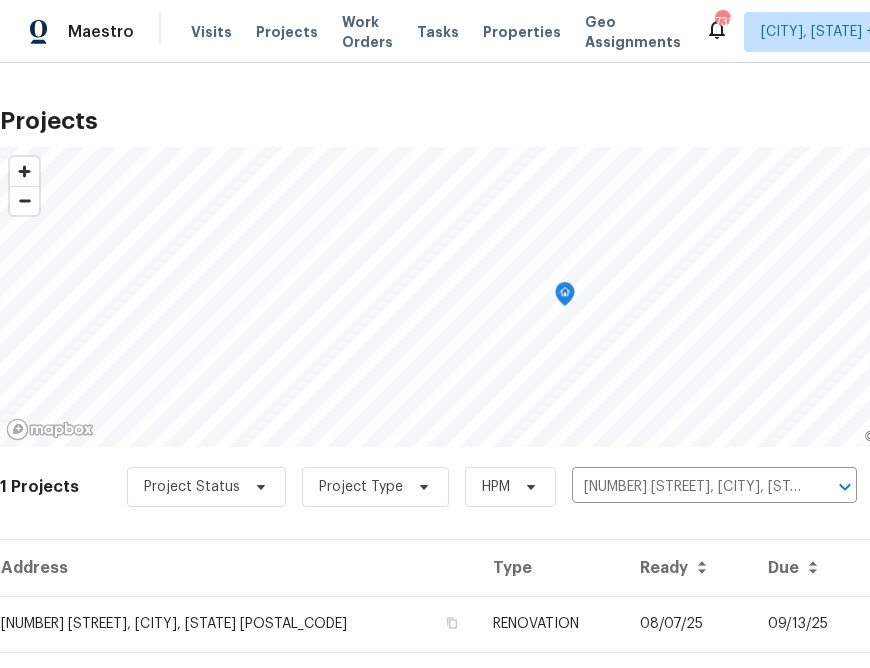 scroll, scrollTop: 48, scrollLeft: 0, axis: vertical 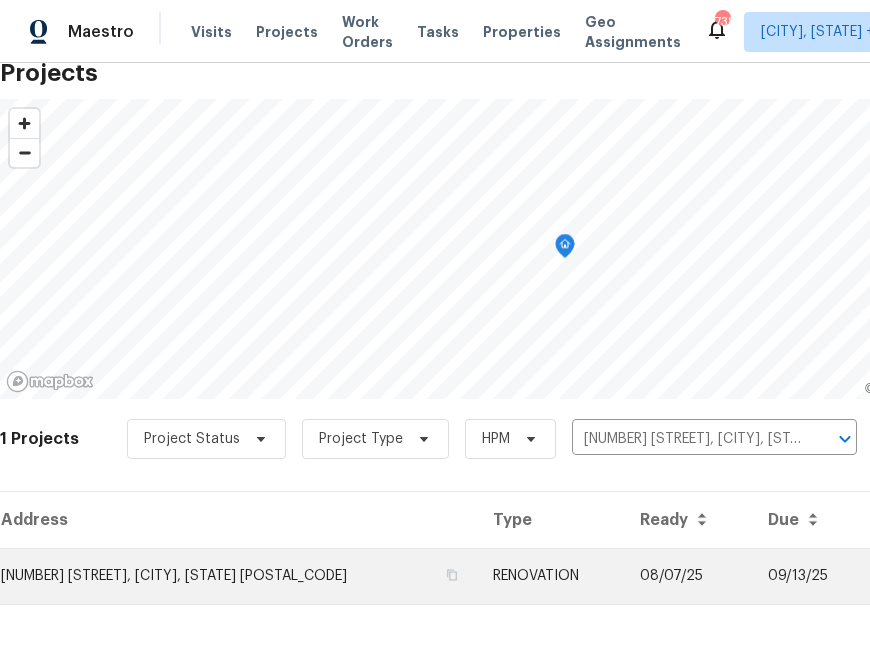 click on "[NUMBER] [STREET], [CITY], [STATE] [POSTAL_CODE]" at bounding box center (238, 576) 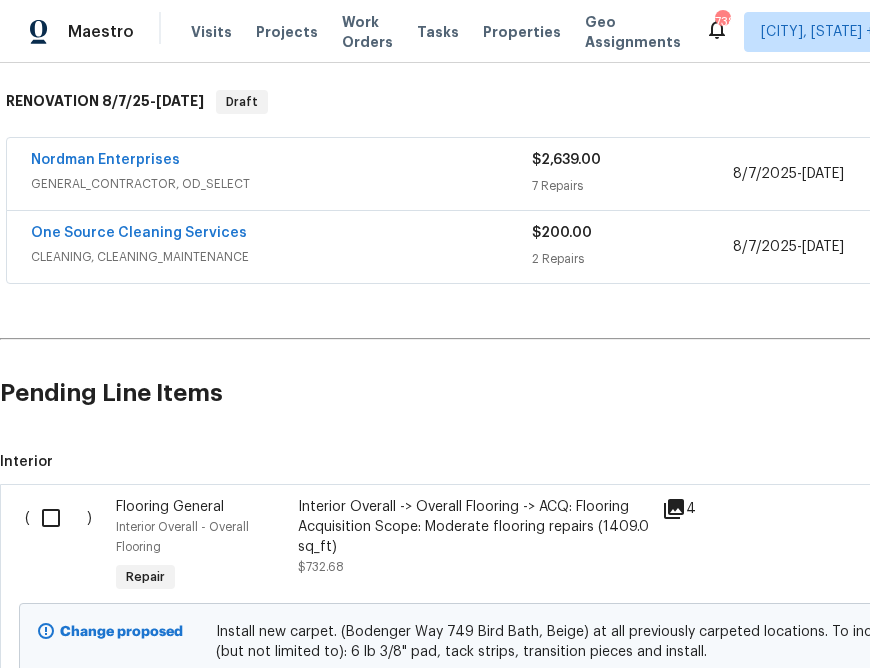 scroll, scrollTop: 309, scrollLeft: 260, axis: both 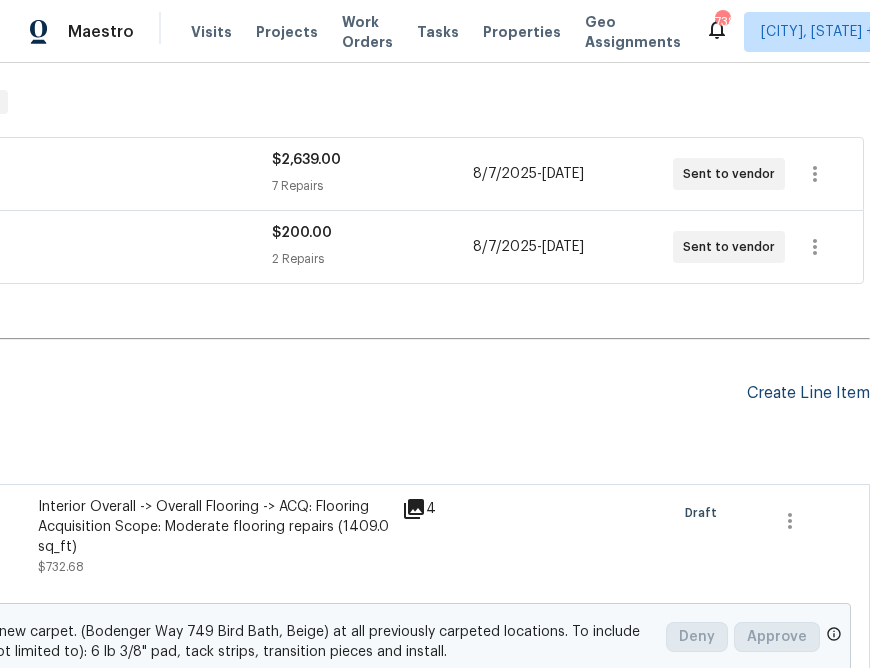 click on "Create Line Item" at bounding box center [808, 393] 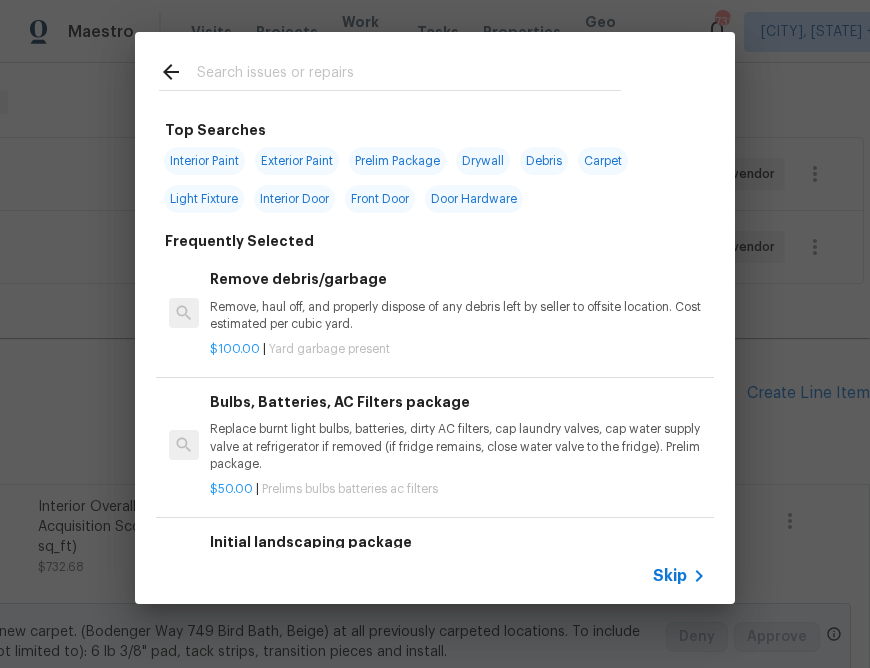 click on "Skip" at bounding box center (682, 576) 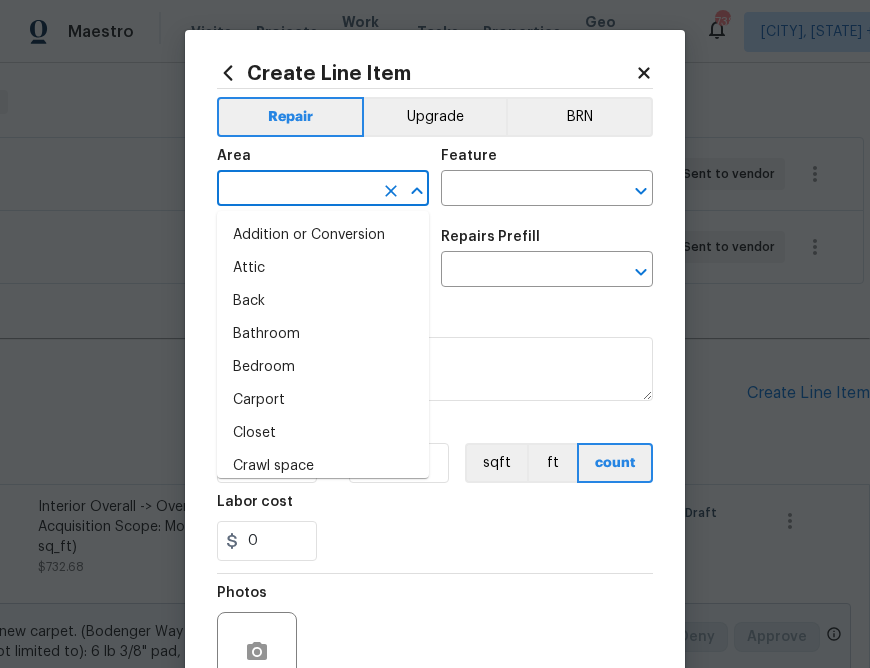 click at bounding box center [295, 190] 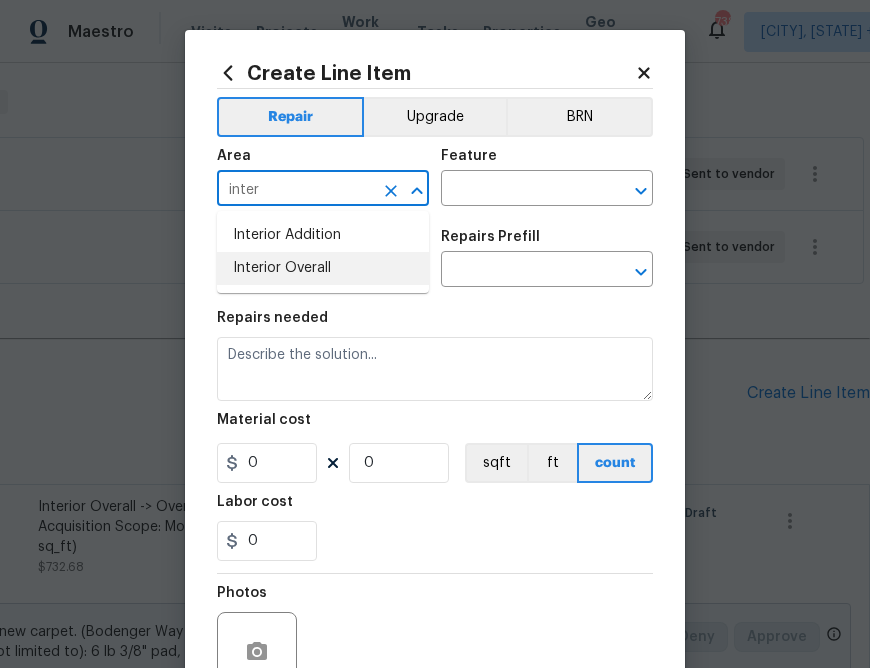 click on "Interior Overall" at bounding box center [323, 268] 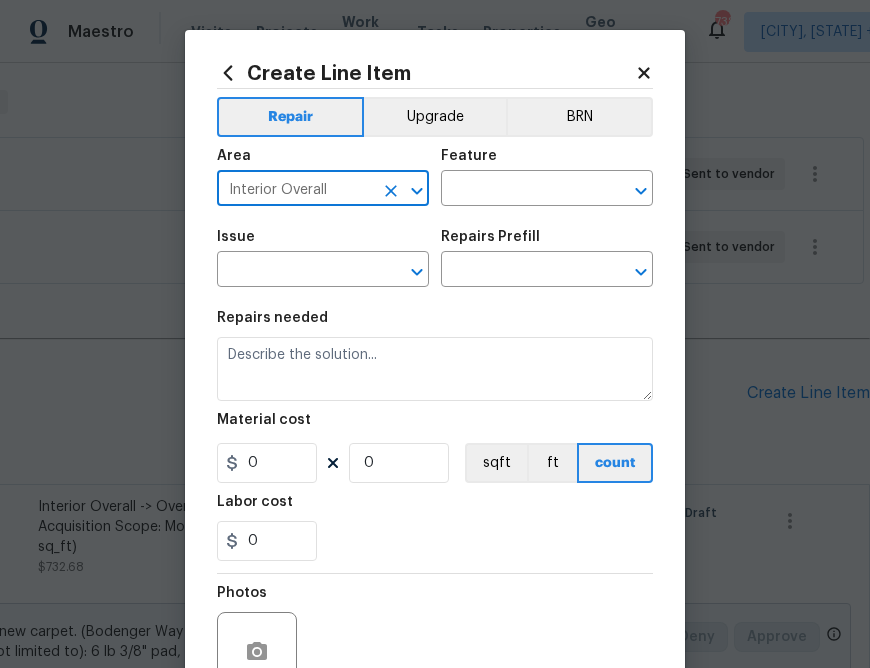 type on "Interior Overall" 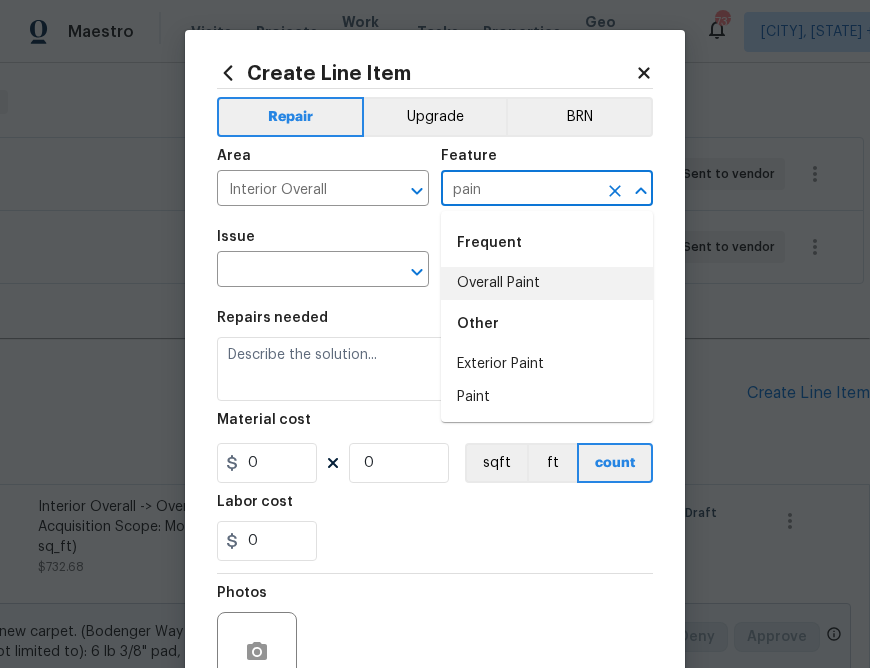 click on "Overall Paint" at bounding box center (547, 283) 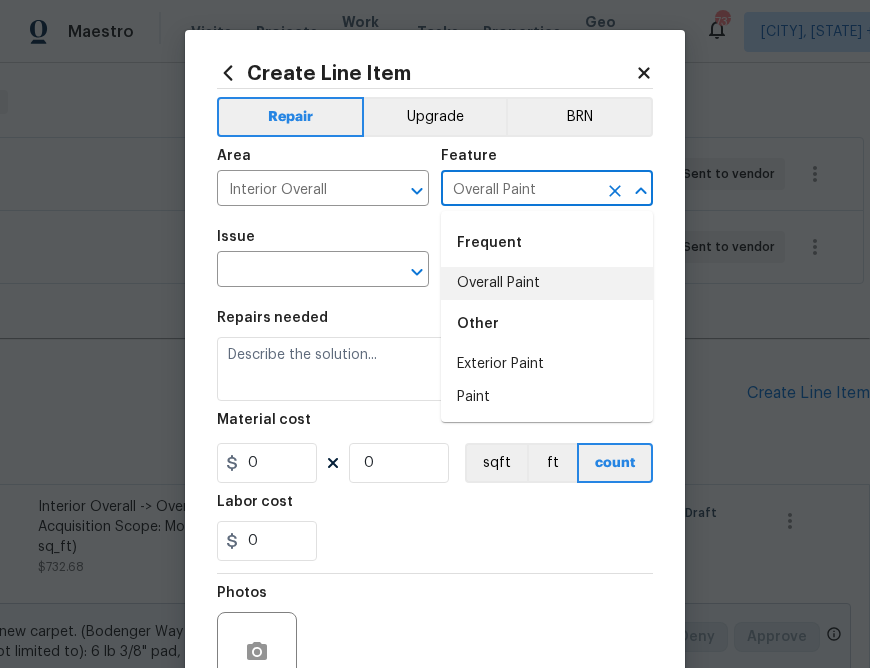 type on "Overall Paint" 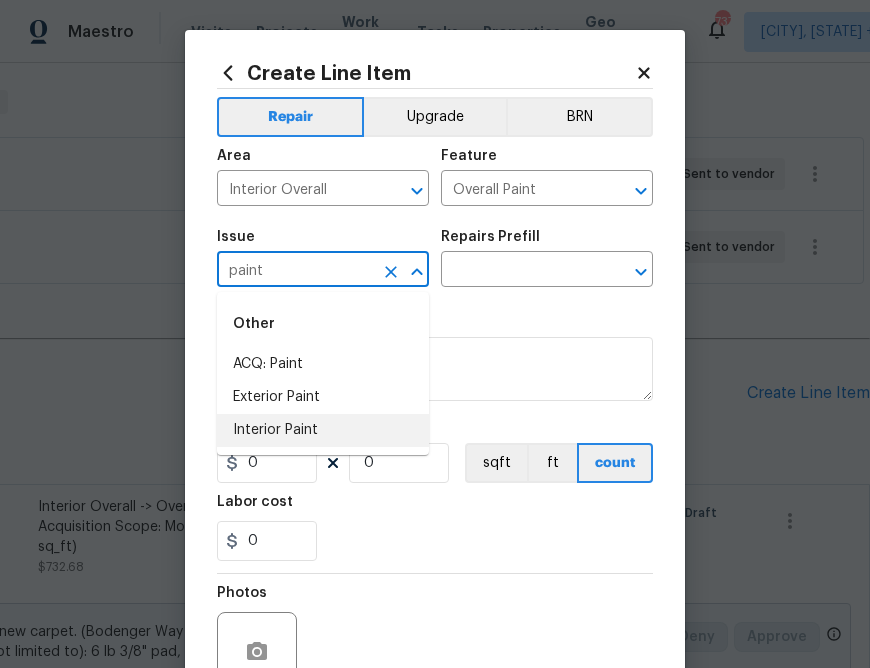click on "Interior Paint" at bounding box center [323, 430] 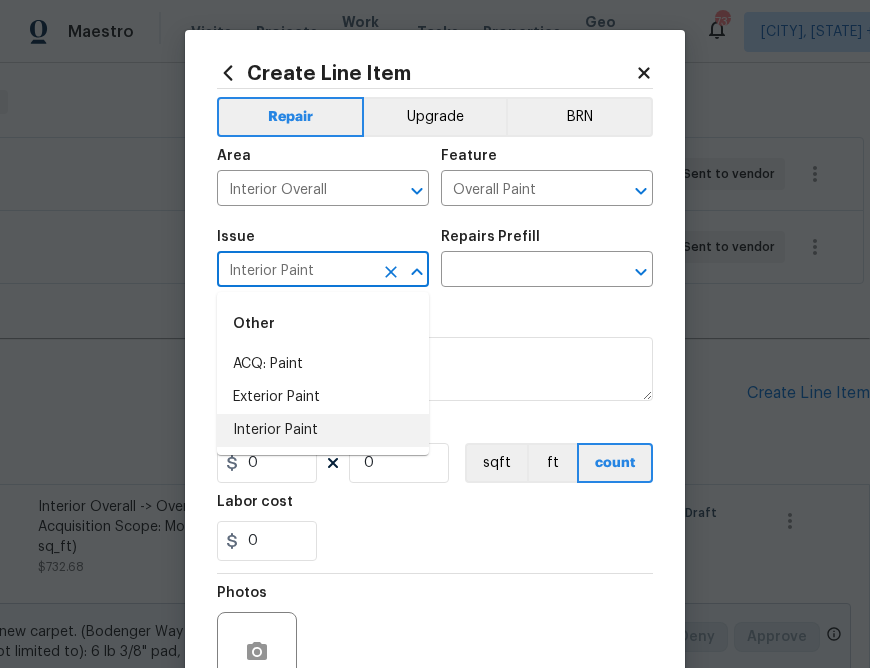 type on "Interior Paint" 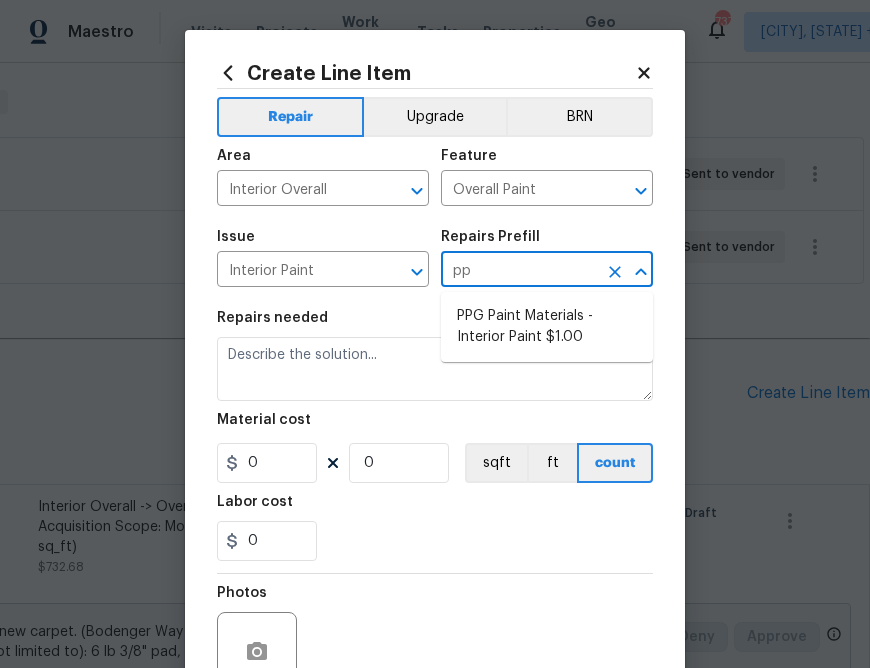 type on "ppg" 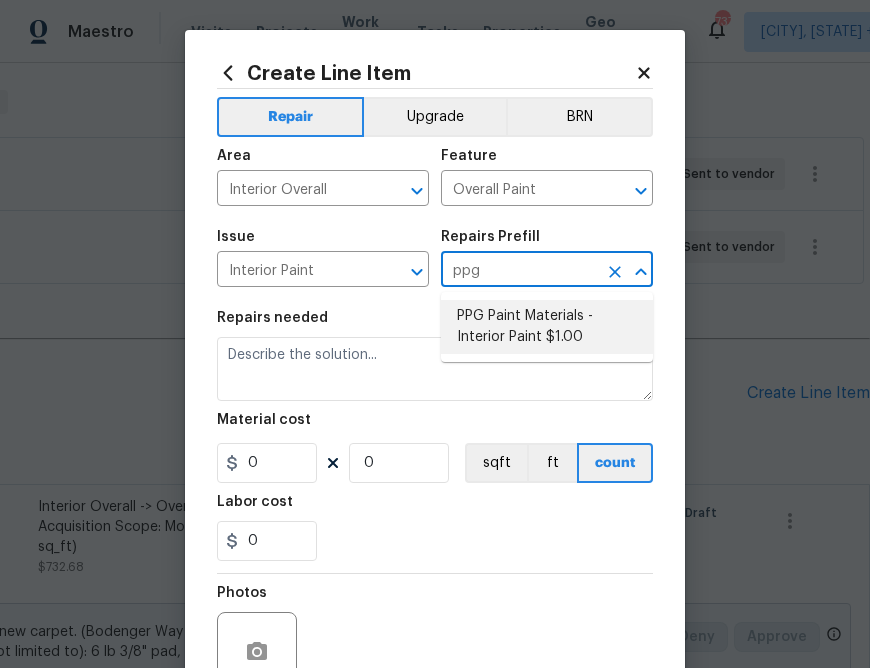 click on "PPG Paint Materials - Interior Paint $1.00" at bounding box center (547, 327) 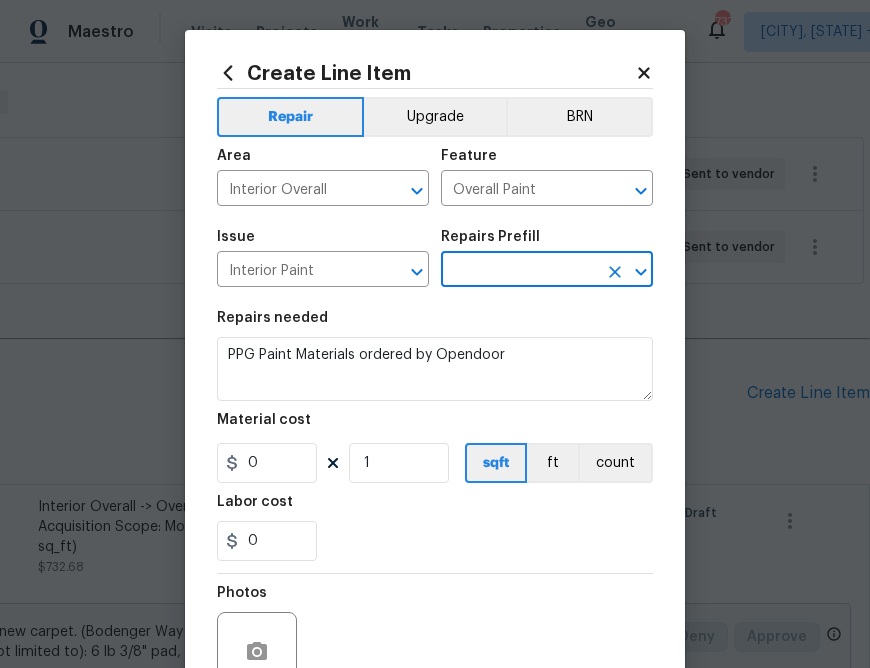 type on "PPG Paint Materials ordered by Opendoor" 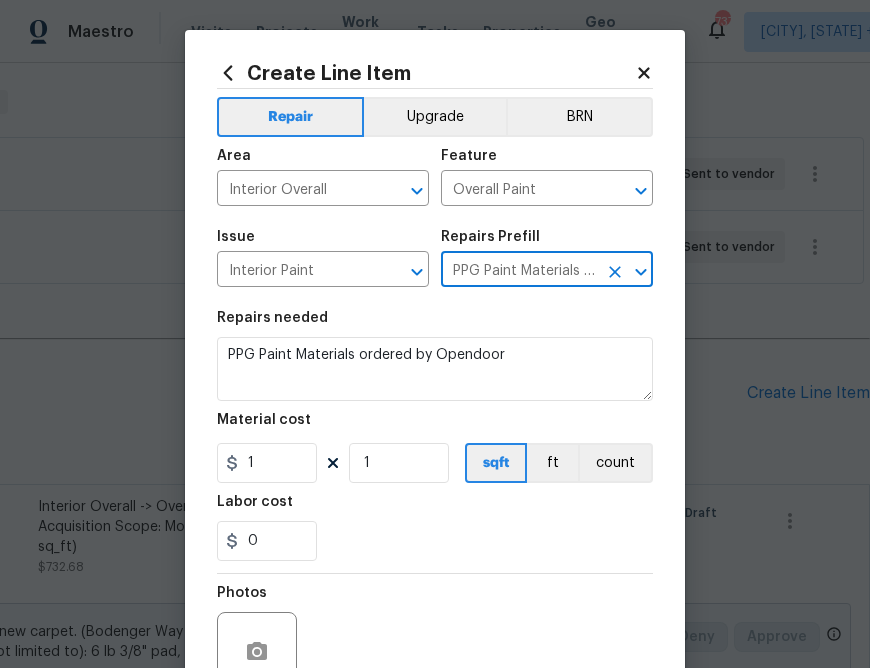 type on "PPG Paint Materials - Interior Paint $1.00" 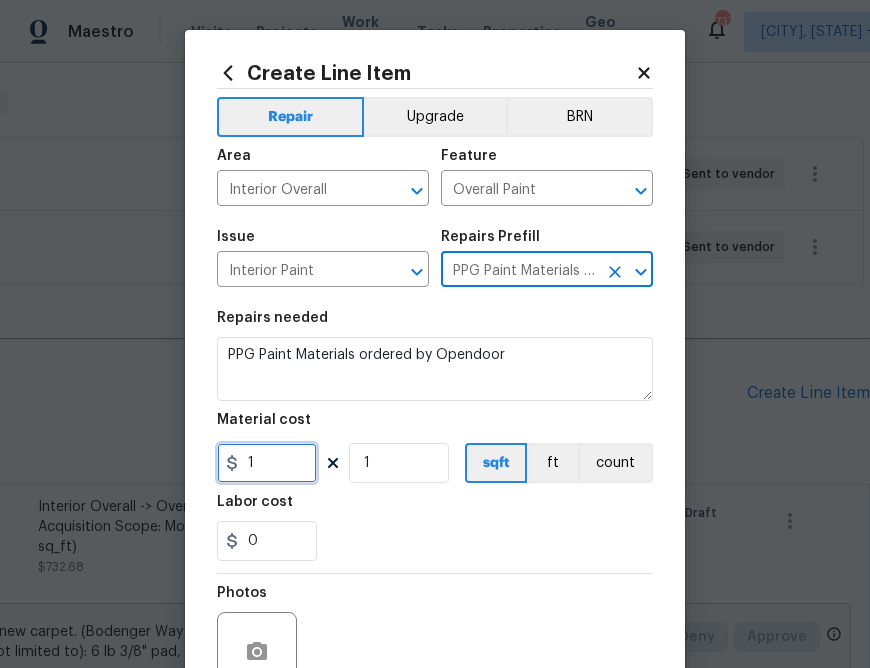 click on "1" at bounding box center (267, 463) 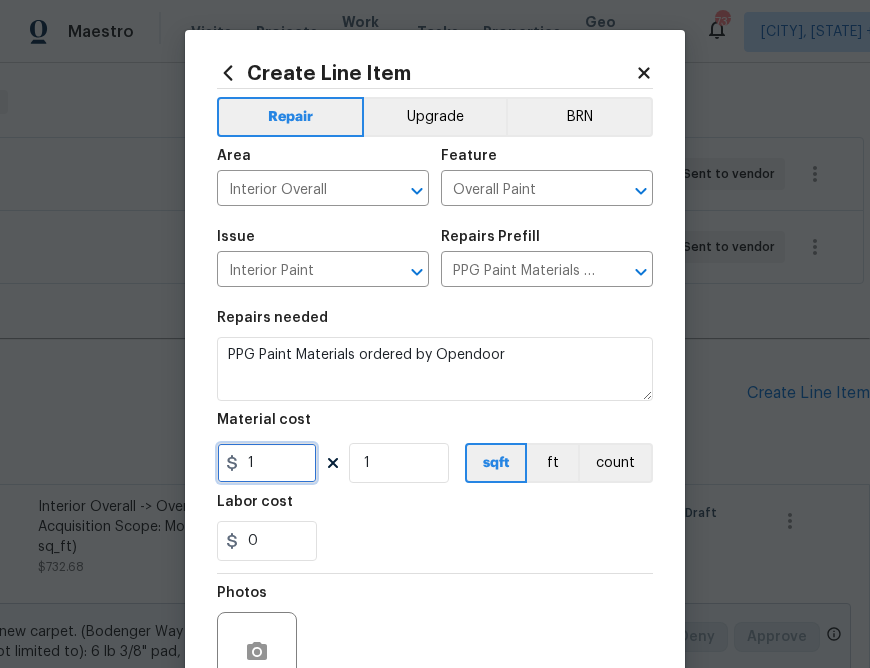 click on "1" at bounding box center [267, 463] 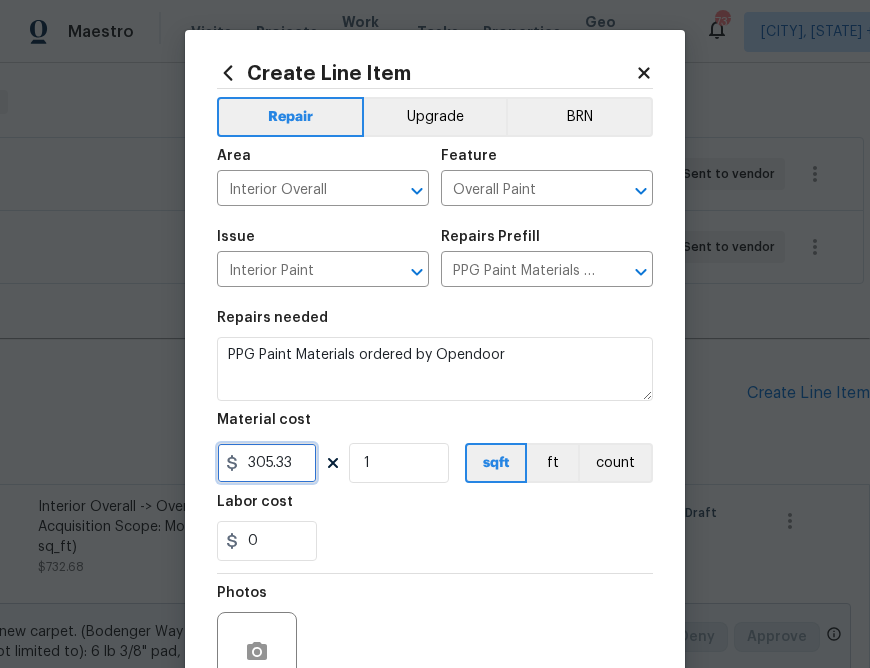 type on "305.33" 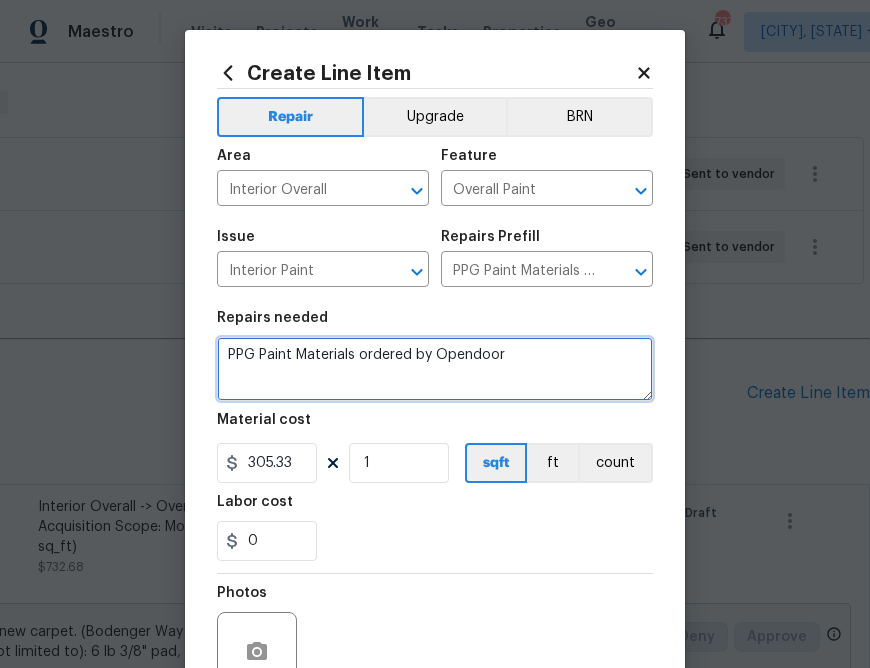 click on "PPG Paint Materials ordered by Opendoor" at bounding box center (435, 369) 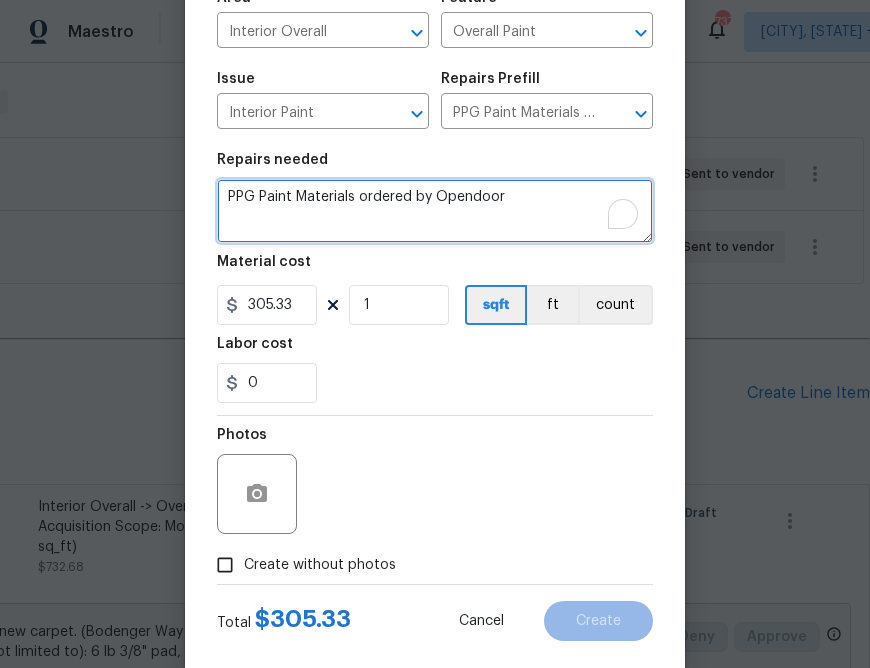scroll, scrollTop: 194, scrollLeft: 0, axis: vertical 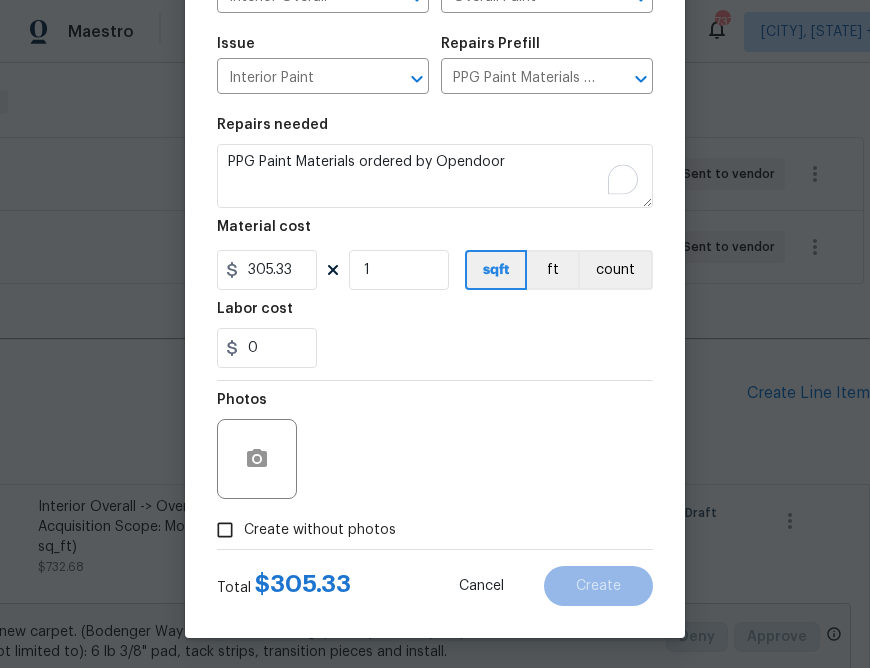 drag, startPoint x: 318, startPoint y: 530, endPoint x: 324, endPoint y: 519, distance: 12.529964 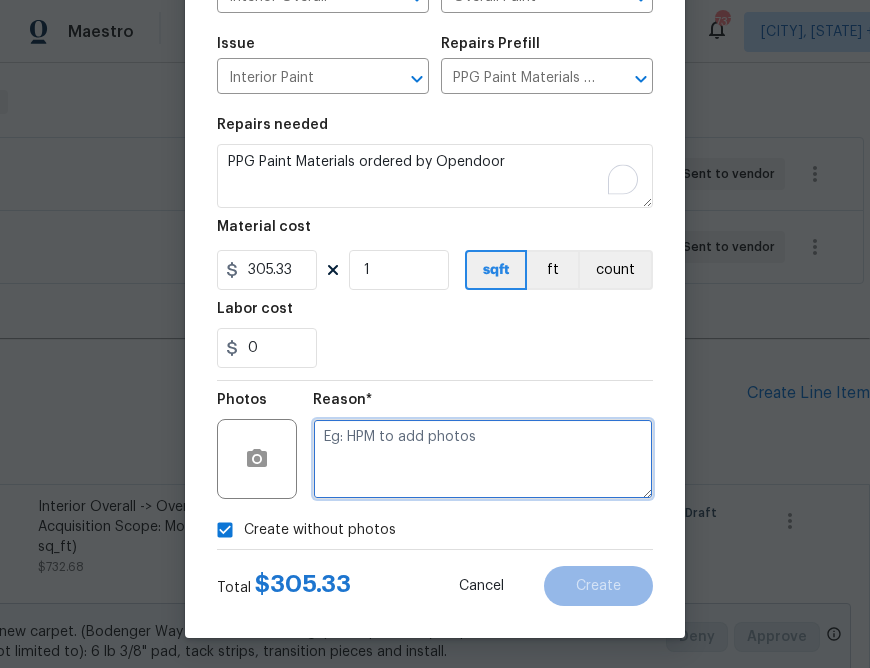click at bounding box center (483, 459) 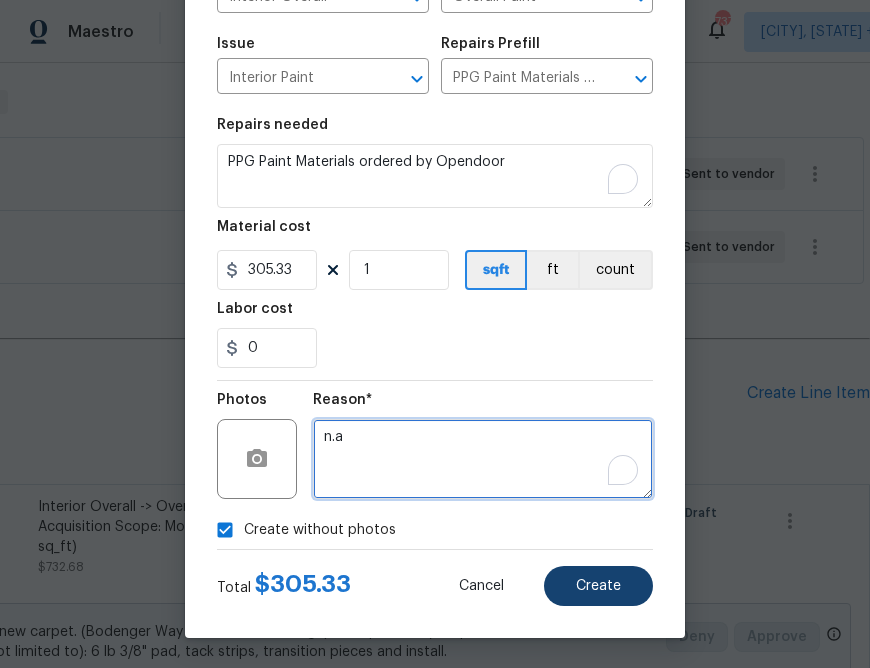 type on "n.a" 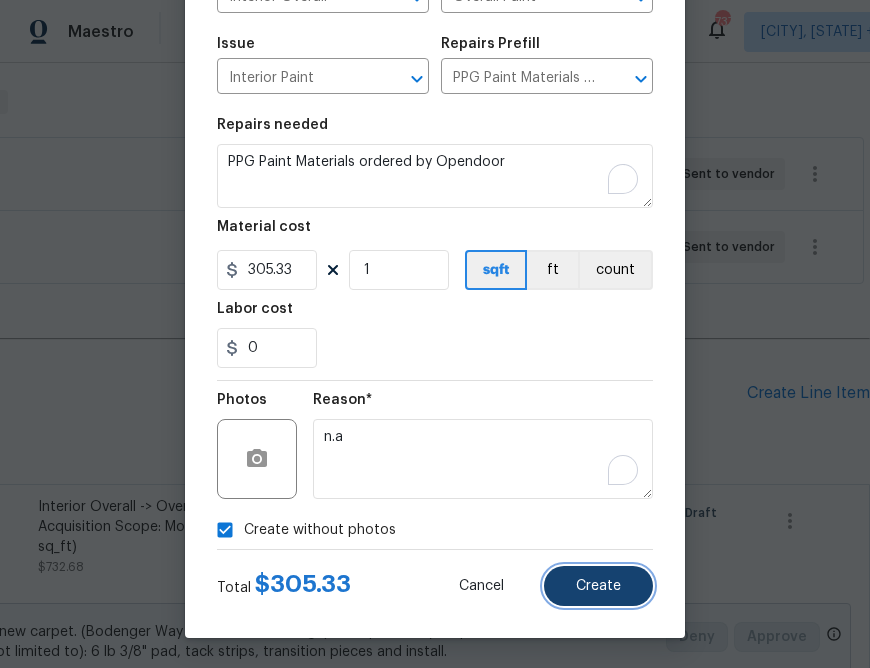 click on "Create" at bounding box center [598, 586] 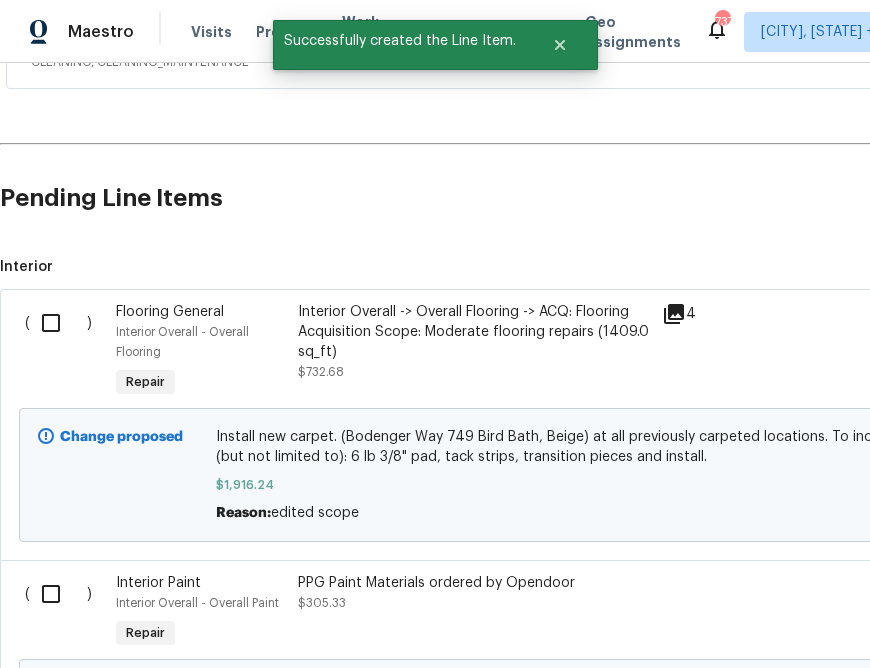 scroll, scrollTop: 738, scrollLeft: 0, axis: vertical 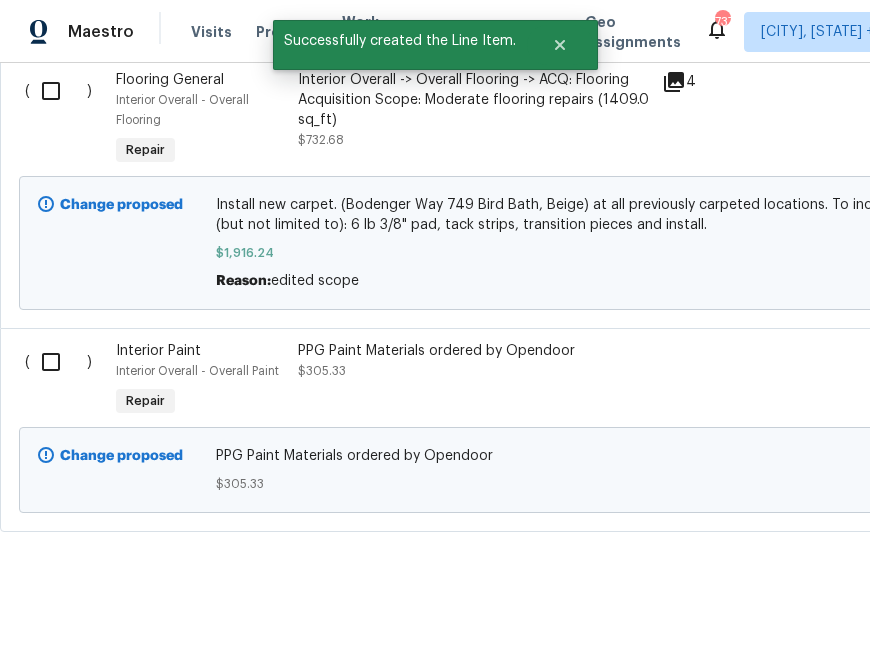 click at bounding box center (58, 362) 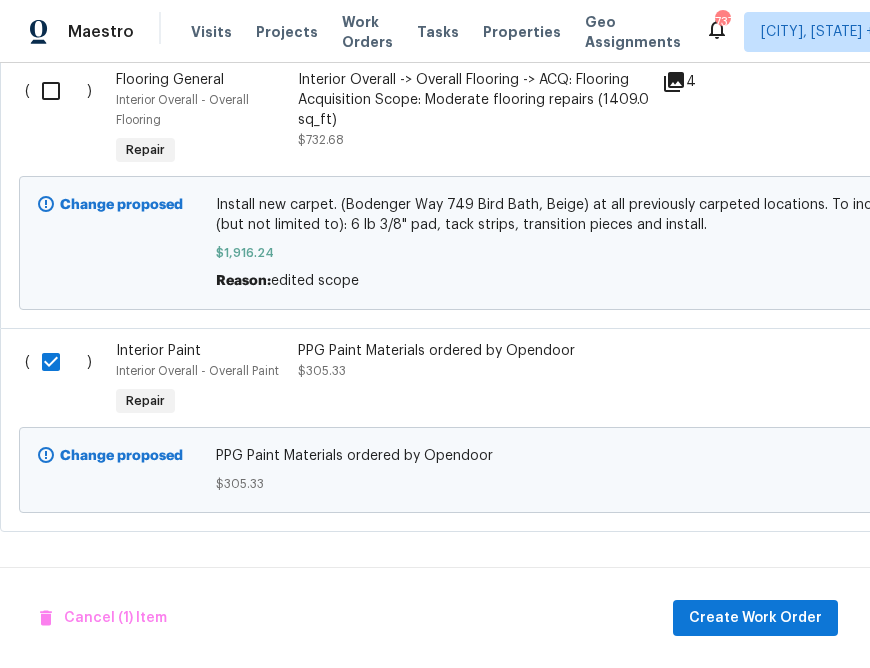 click on "Cancel (1) Item Create Work Order" at bounding box center (435, 618) 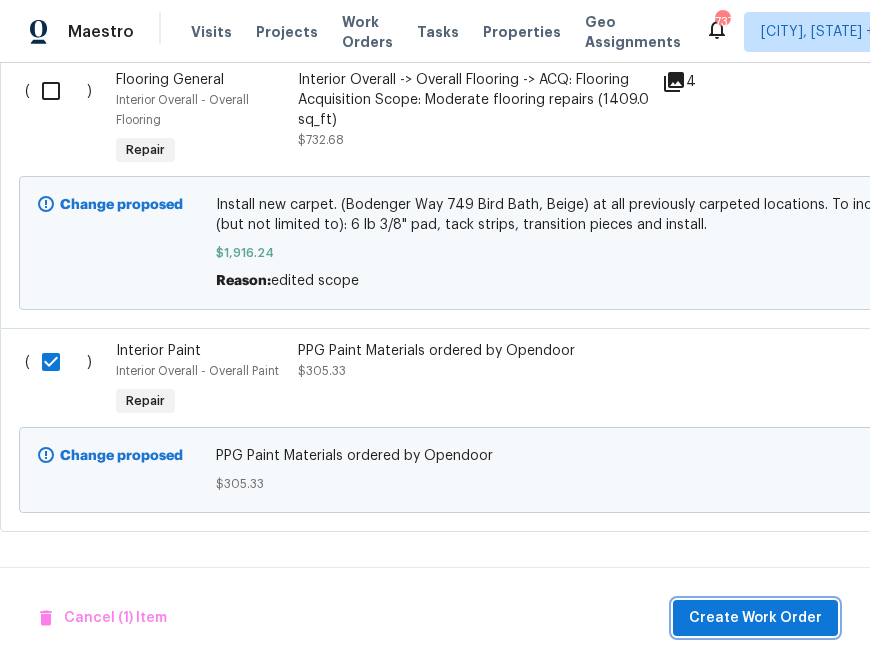 click on "Create Work Order" at bounding box center (755, 618) 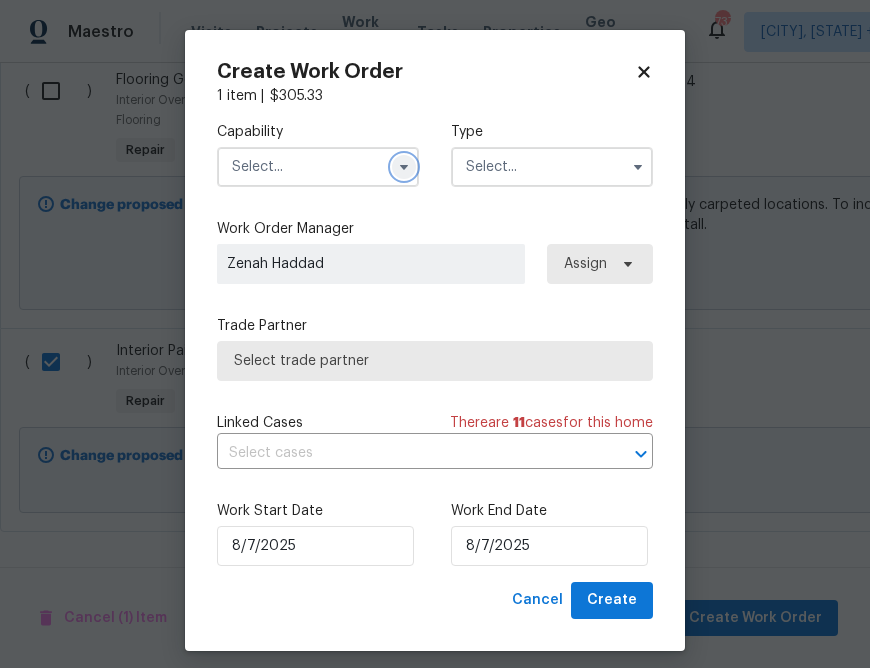 click 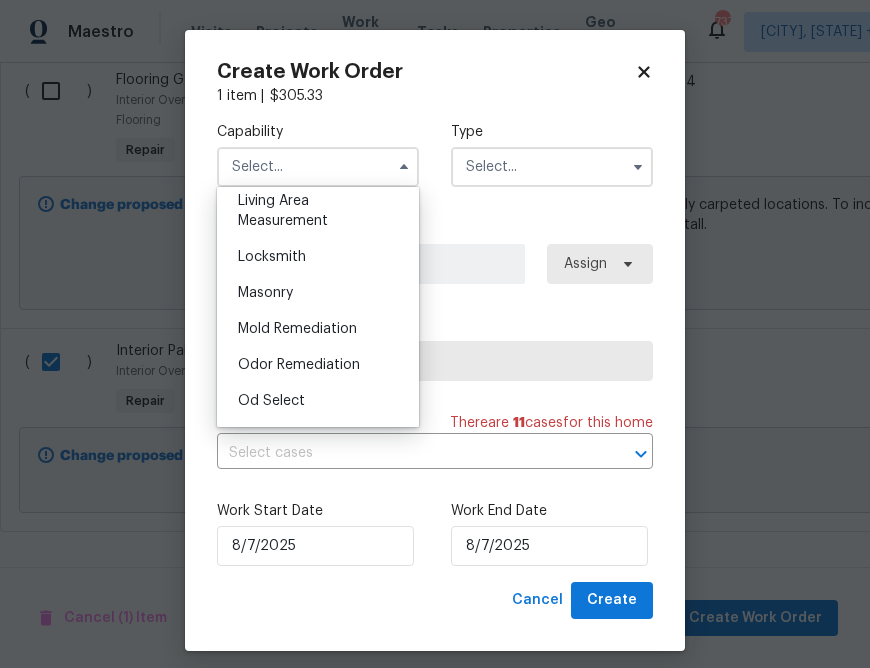 scroll, scrollTop: 1549, scrollLeft: 0, axis: vertical 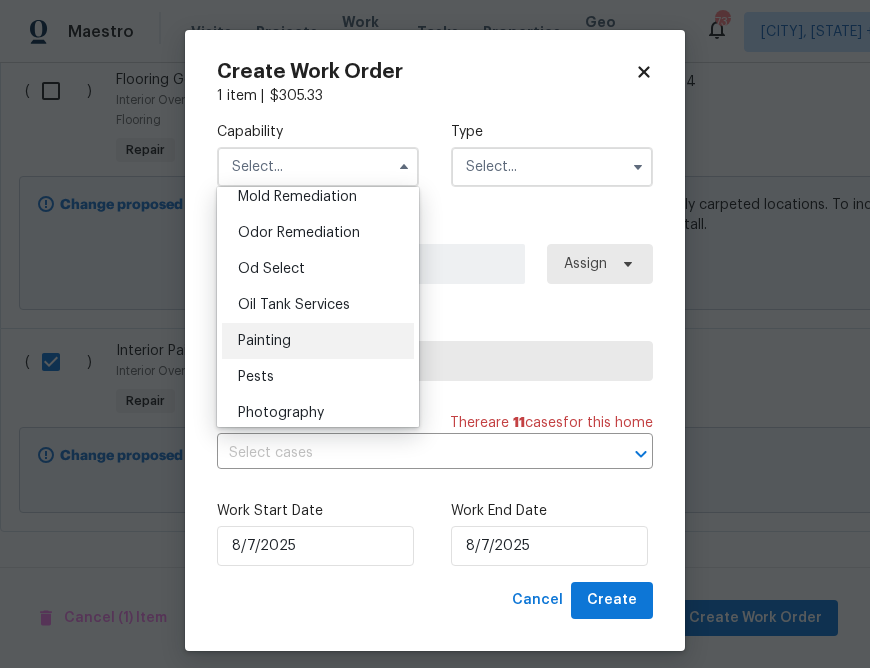click on "Painting" at bounding box center (318, 341) 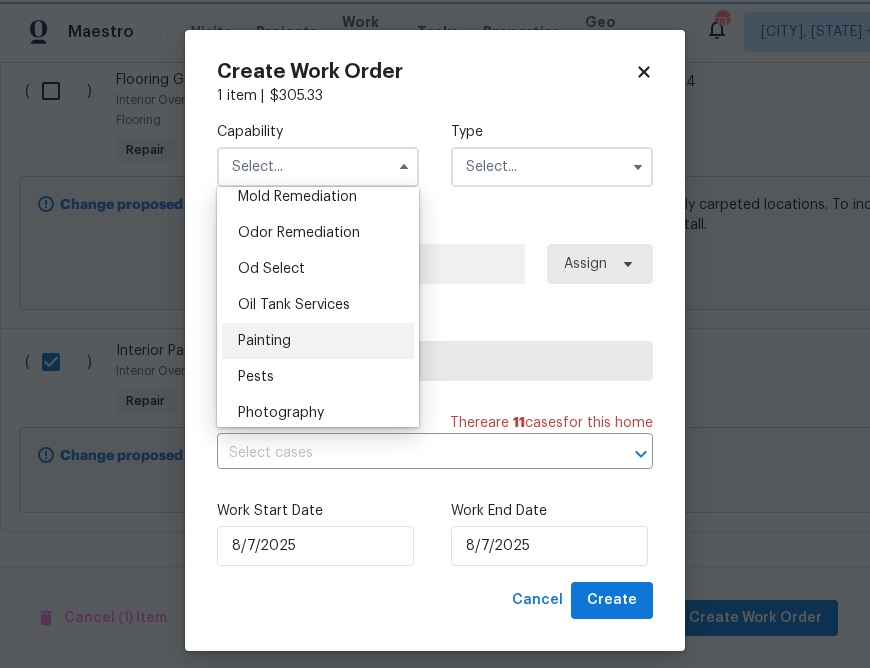 type on "Painting" 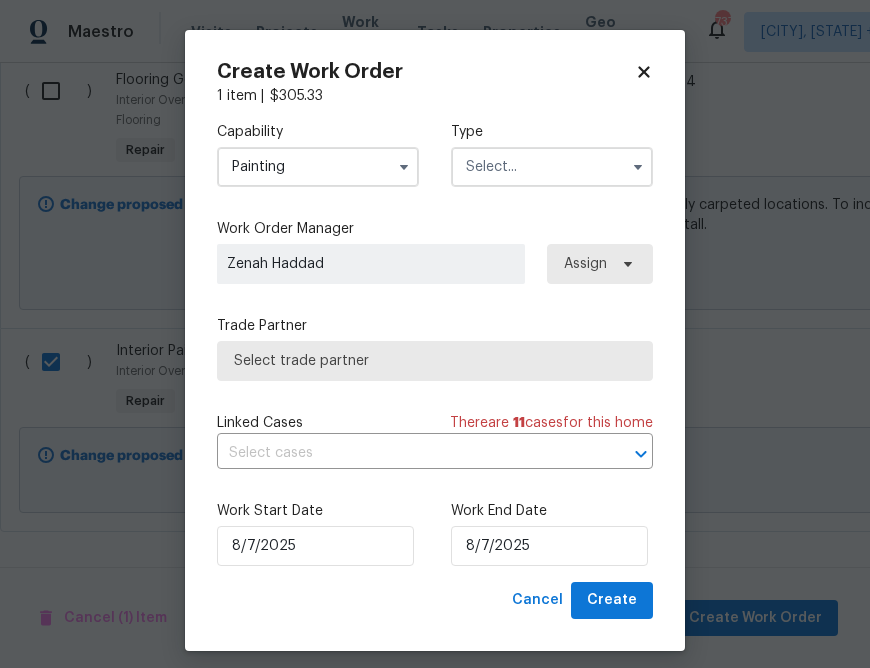 click on "Type" at bounding box center (552, 132) 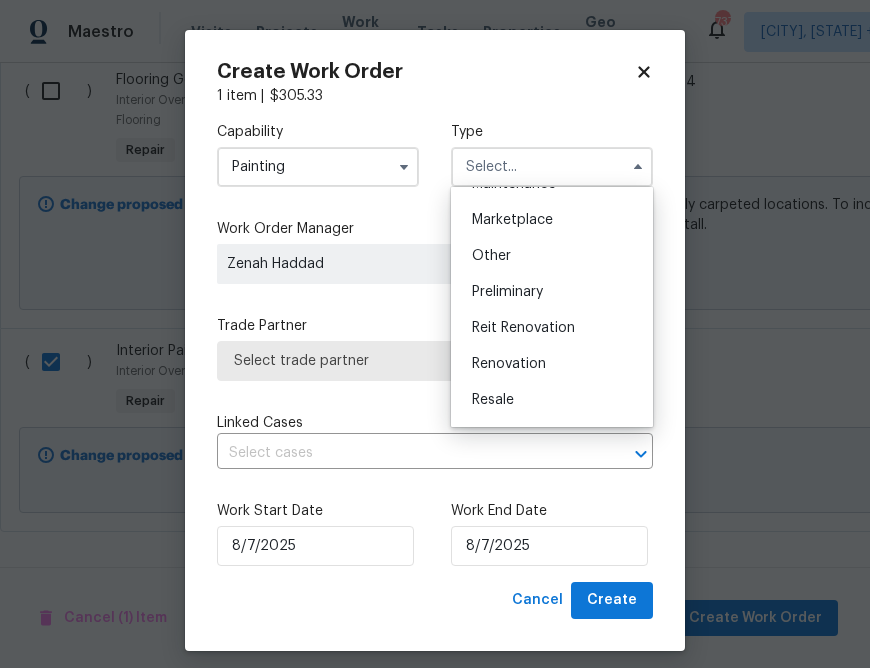 scroll, scrollTop: 361, scrollLeft: 0, axis: vertical 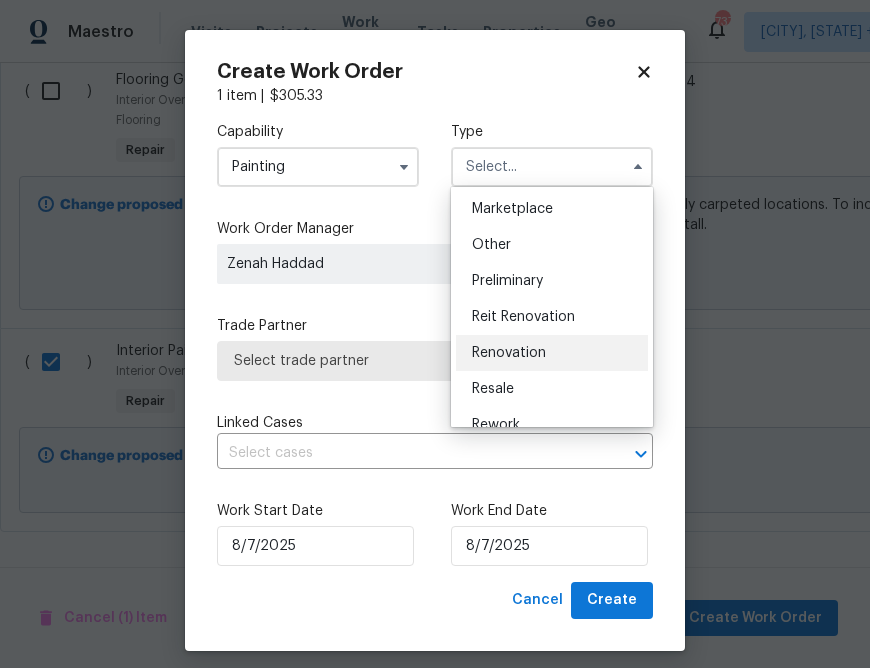 click on "Renovation" at bounding box center (552, 353) 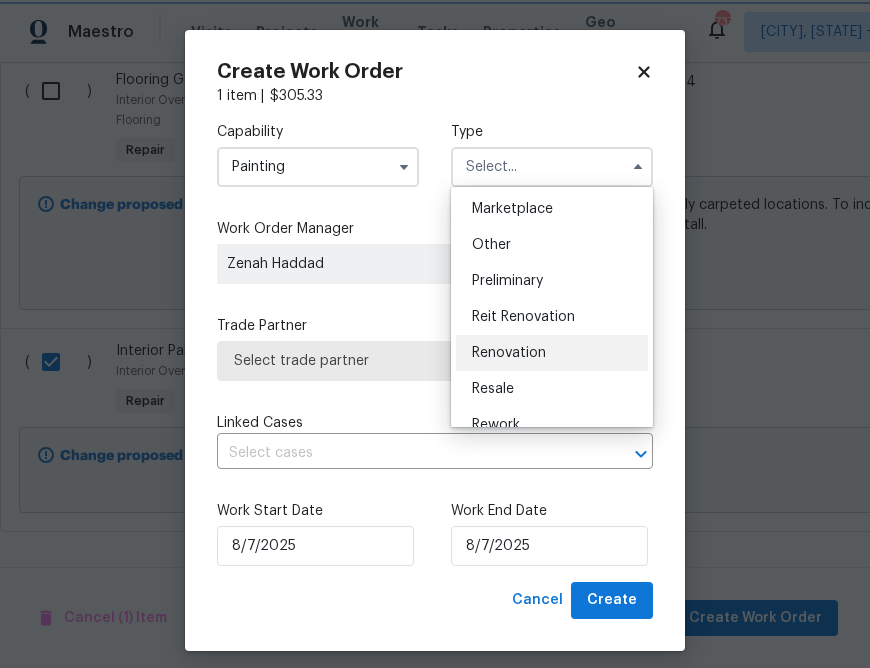 type on "Renovation" 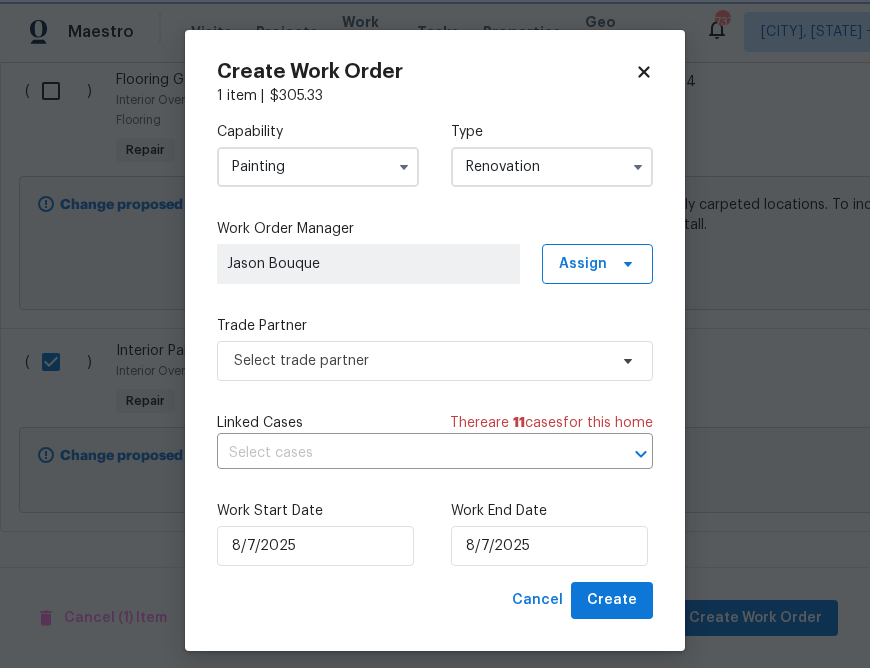 scroll, scrollTop: 0, scrollLeft: 0, axis: both 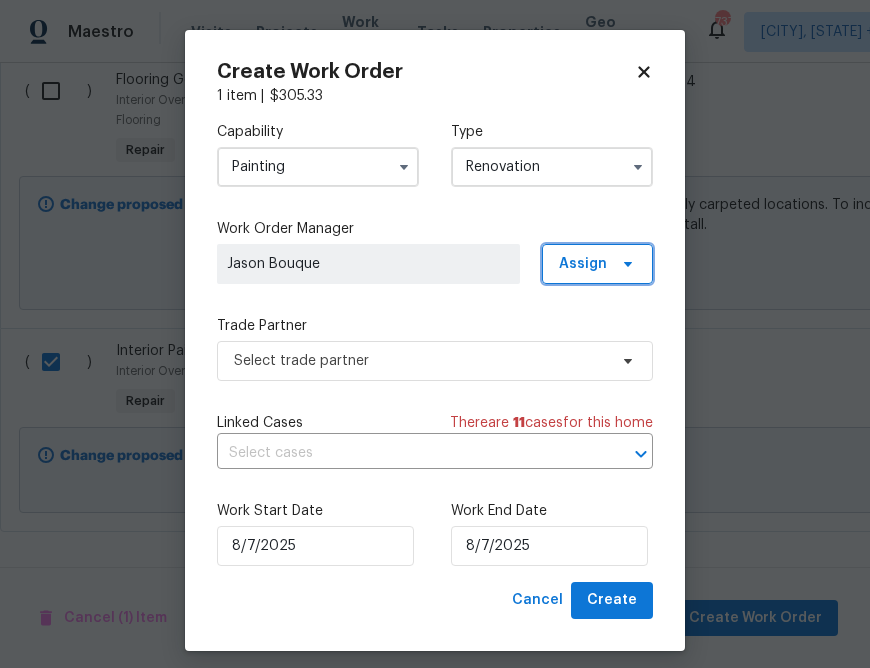 click on "Assign" at bounding box center [583, 264] 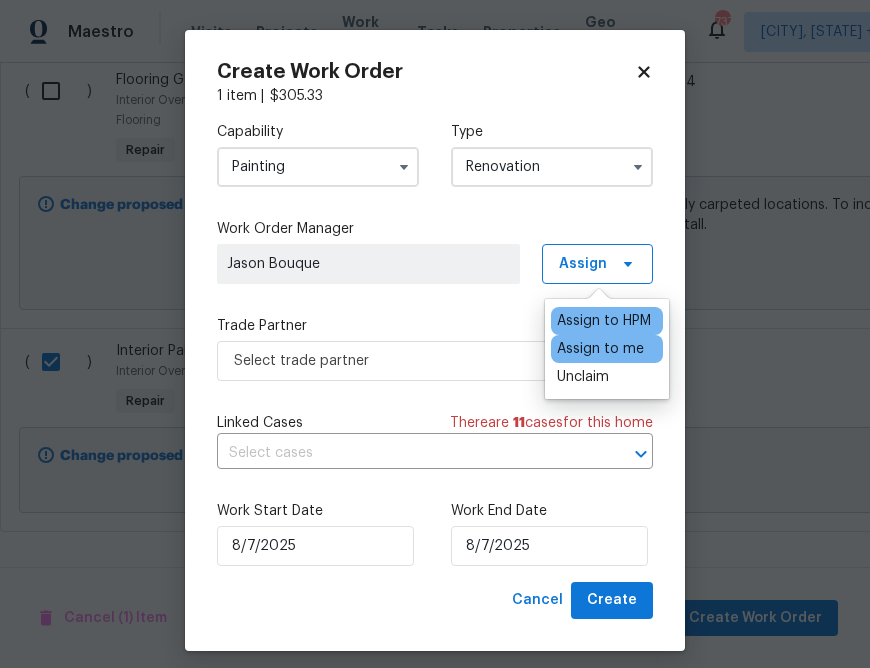 click on "Assign to me" at bounding box center (600, 349) 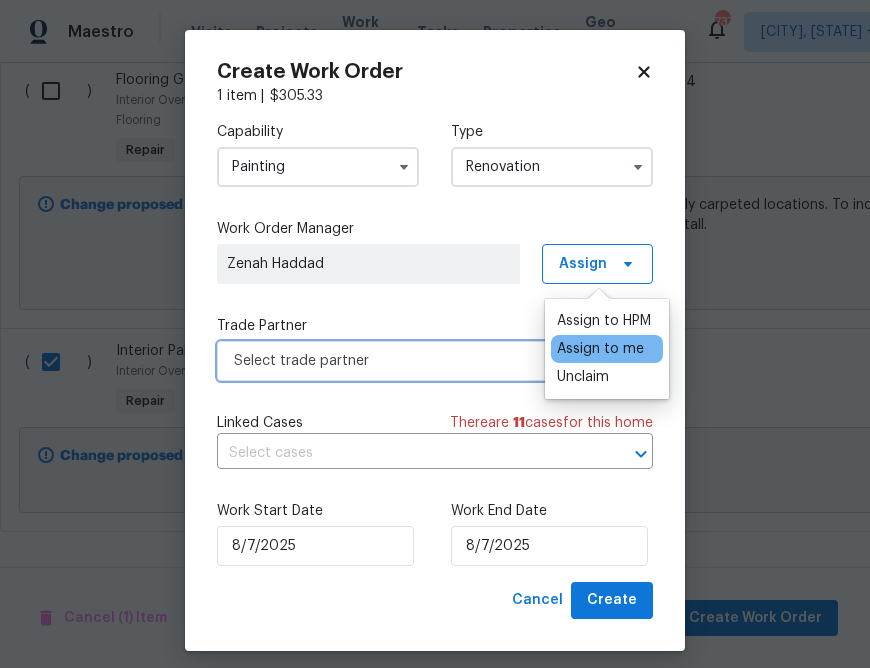 click on "Select trade partner" at bounding box center [435, 361] 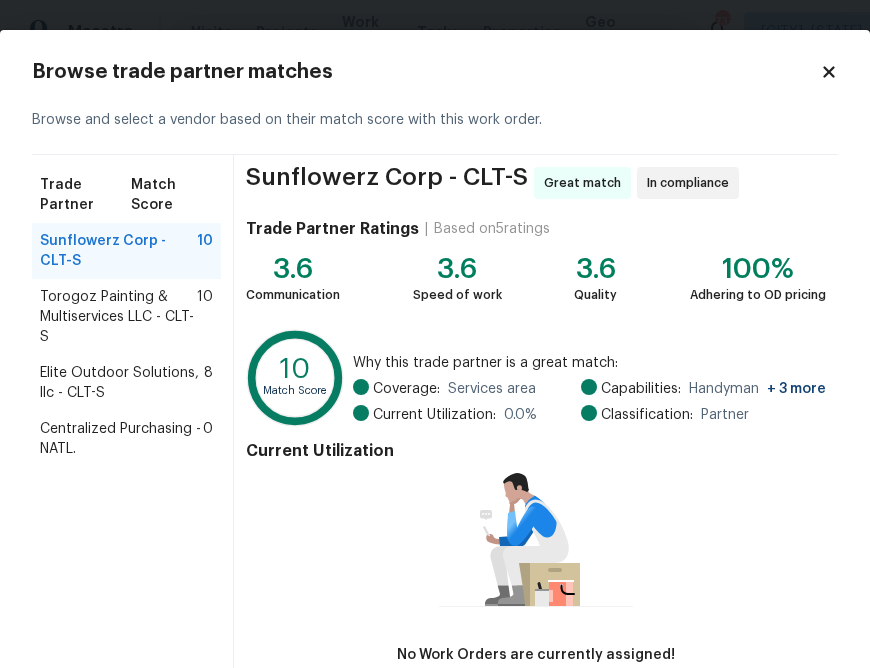 click on "Centralized Purchasing - NATL." at bounding box center [121, 439] 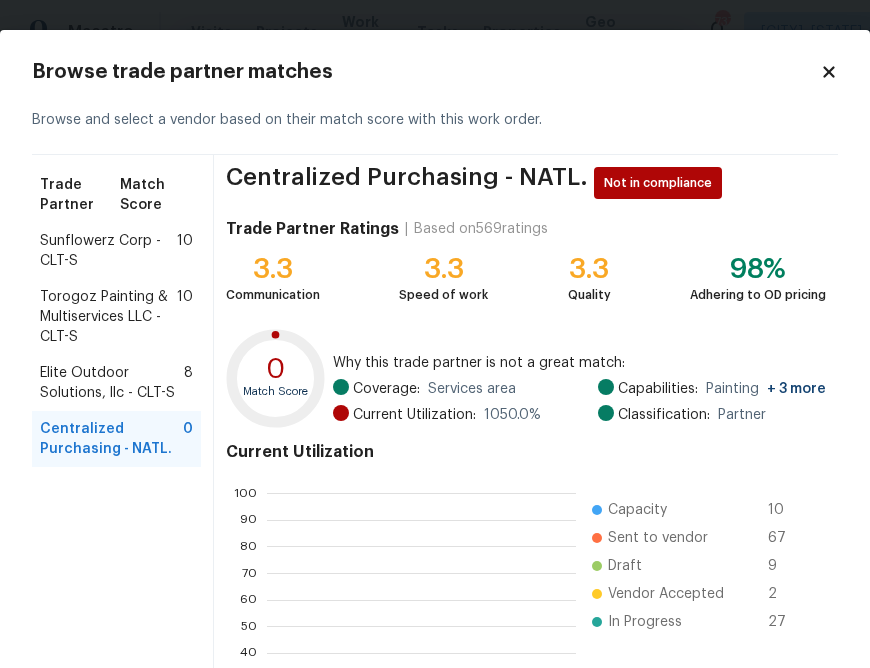 scroll, scrollTop: 2, scrollLeft: 2, axis: both 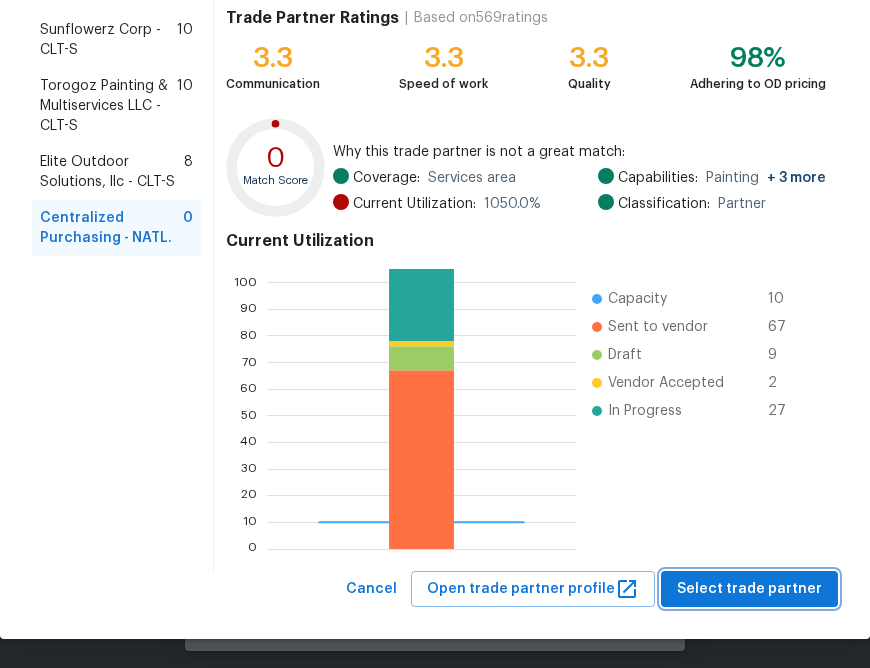 click on "Select trade partner" at bounding box center [749, 589] 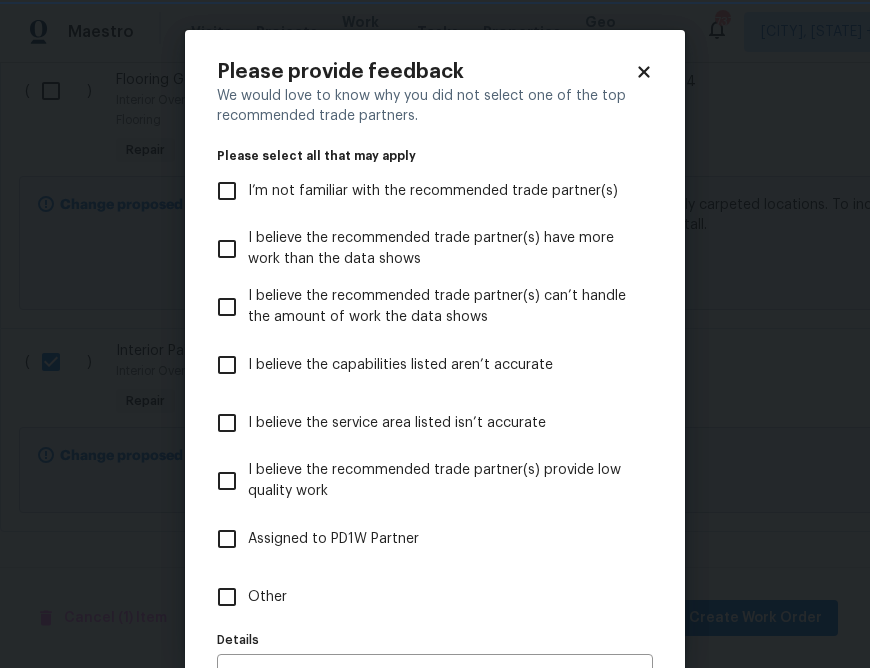 scroll, scrollTop: 0, scrollLeft: 0, axis: both 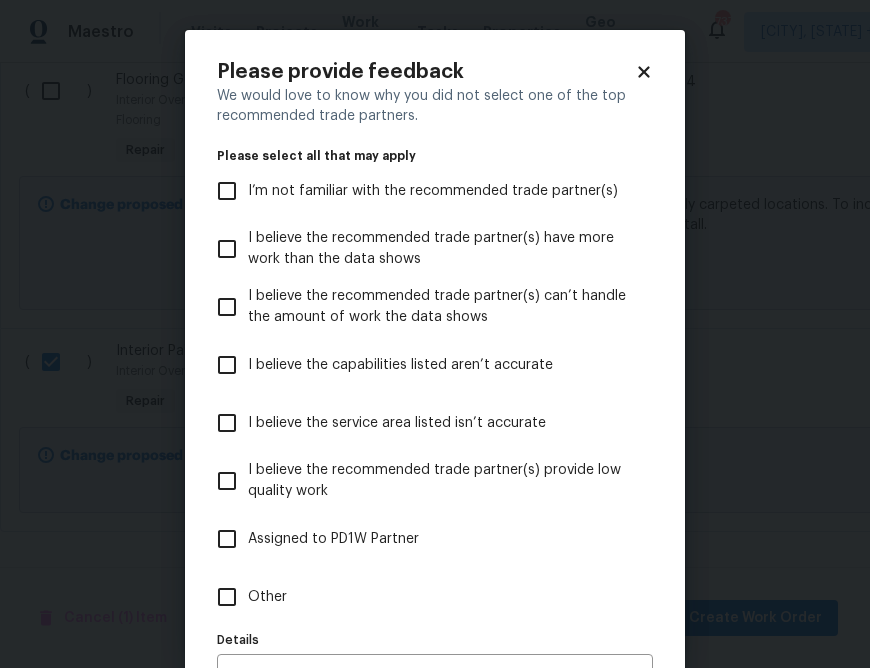 click on "Other" at bounding box center [267, 597] 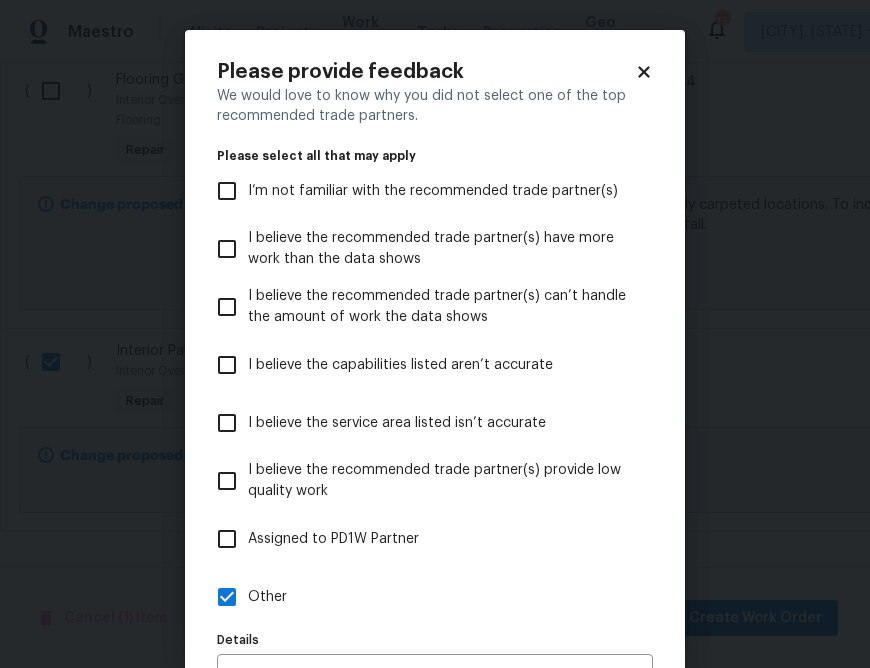 scroll, scrollTop: 124, scrollLeft: 0, axis: vertical 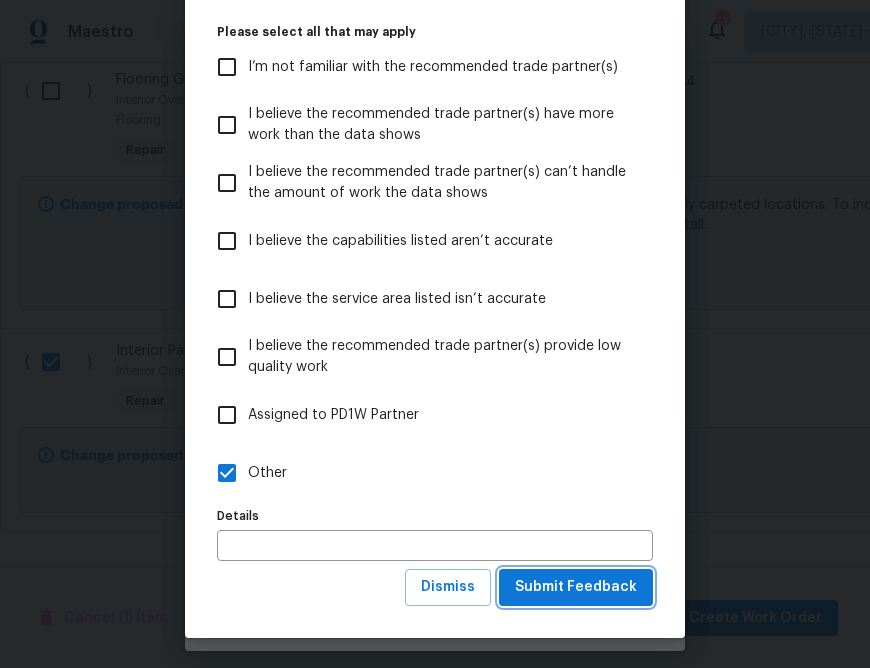click on "Submit Feedback" at bounding box center (576, 587) 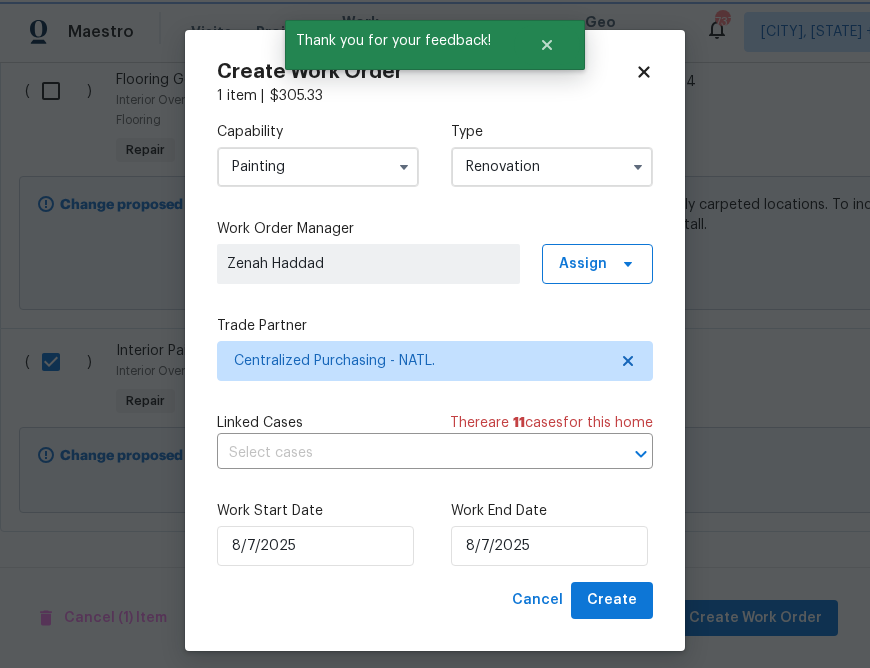 scroll, scrollTop: 0, scrollLeft: 0, axis: both 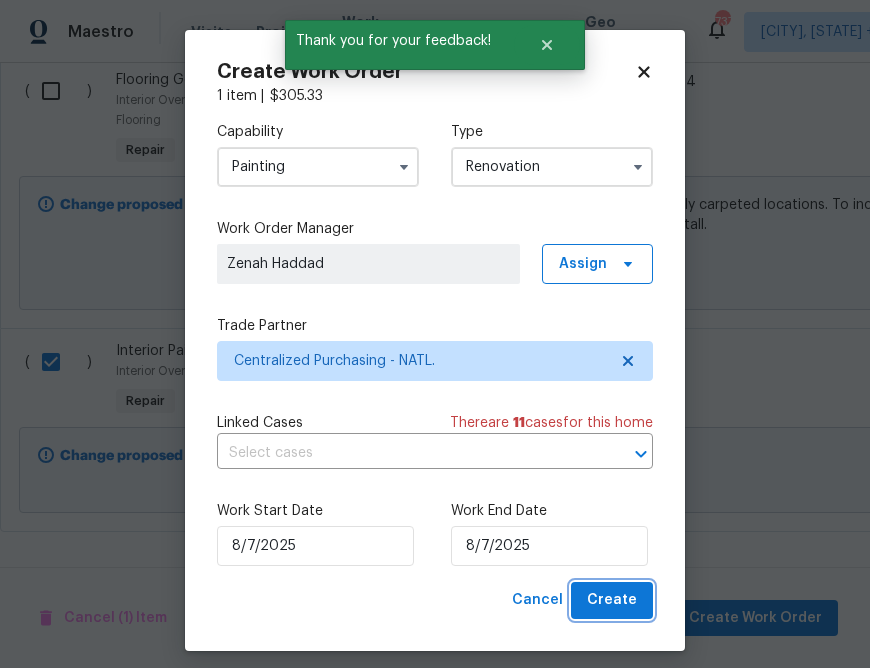 click on "Create" at bounding box center [612, 600] 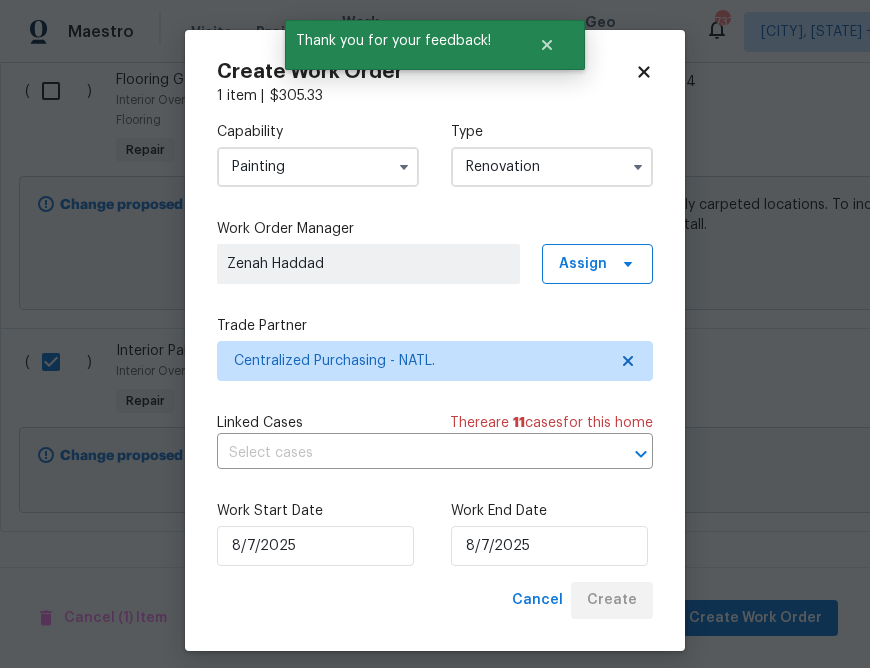 checkbox on "false" 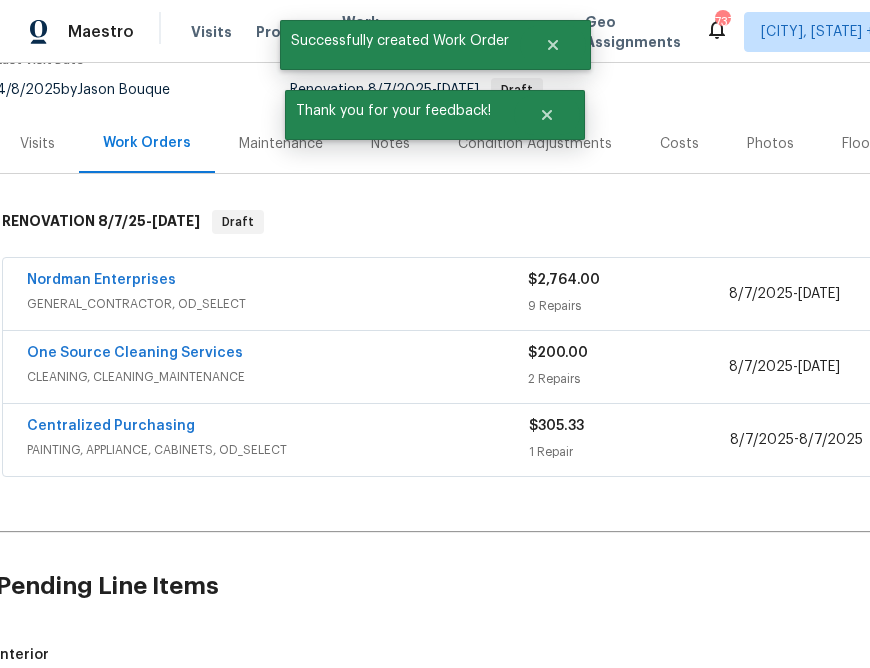 scroll, scrollTop: 238, scrollLeft: 4, axis: both 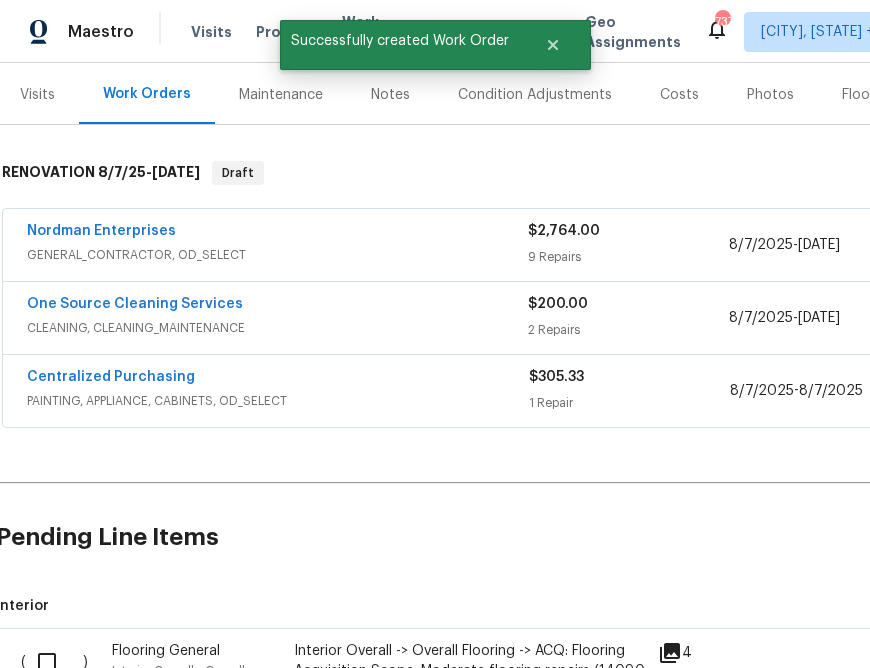 click on "Centralized Purchasing PAINTING, APPLIANCE, CABINETS, OD_SELECT $305.33 1 Repair [DATE] - [DATE] Draft" at bounding box center (561, 391) 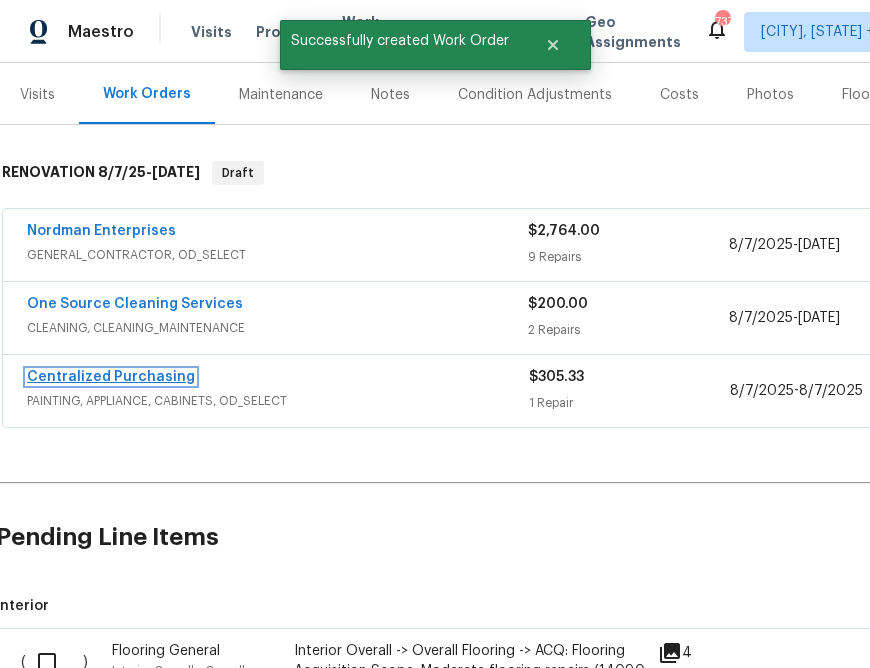 click on "Centralized Purchasing" at bounding box center (111, 377) 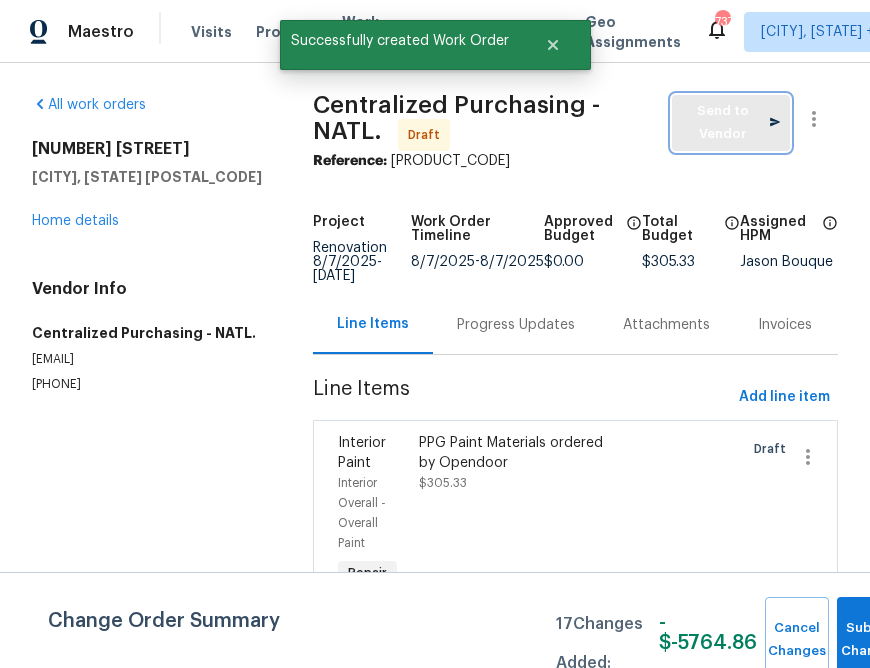 click on "Send to Vendor" at bounding box center [731, 123] 